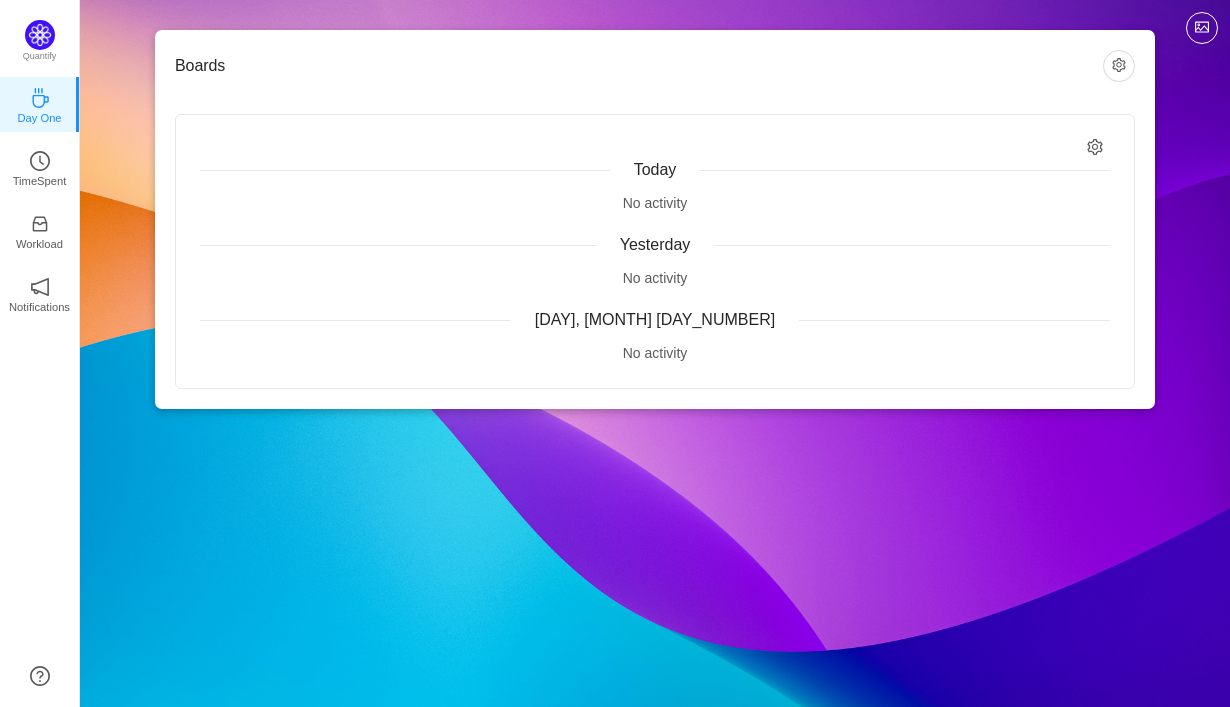 scroll, scrollTop: 0, scrollLeft: 0, axis: both 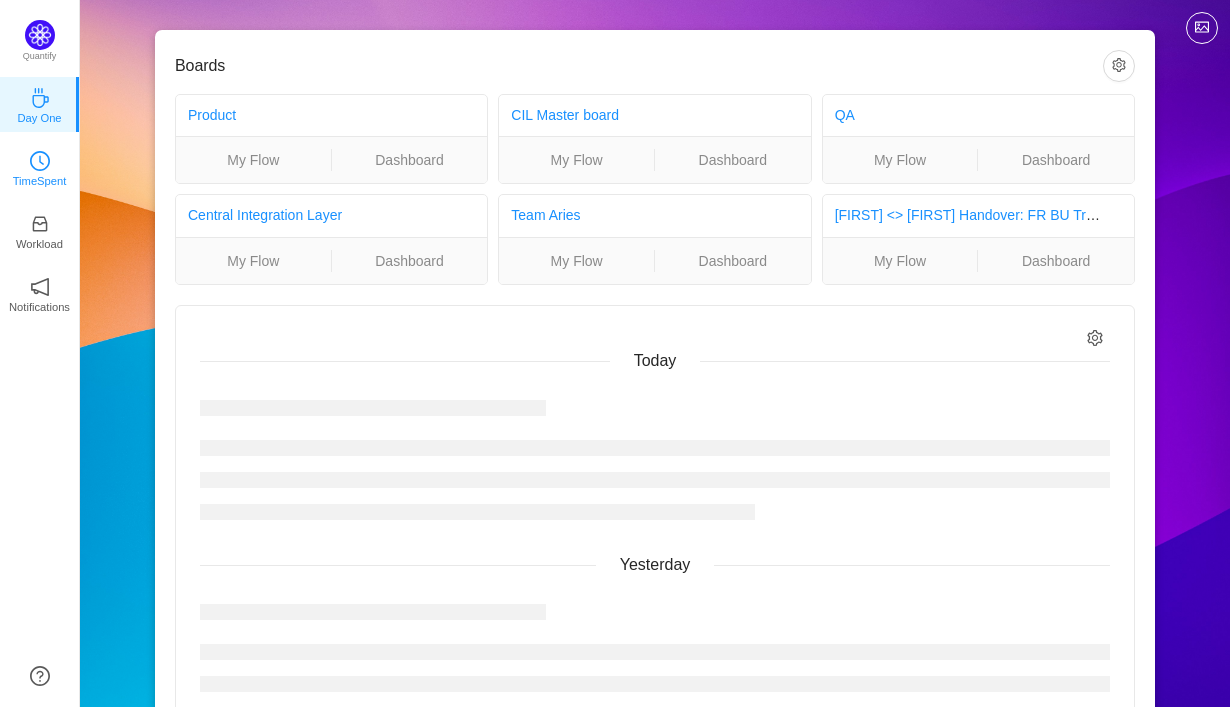 click on "TimeSpent" at bounding box center (40, 181) 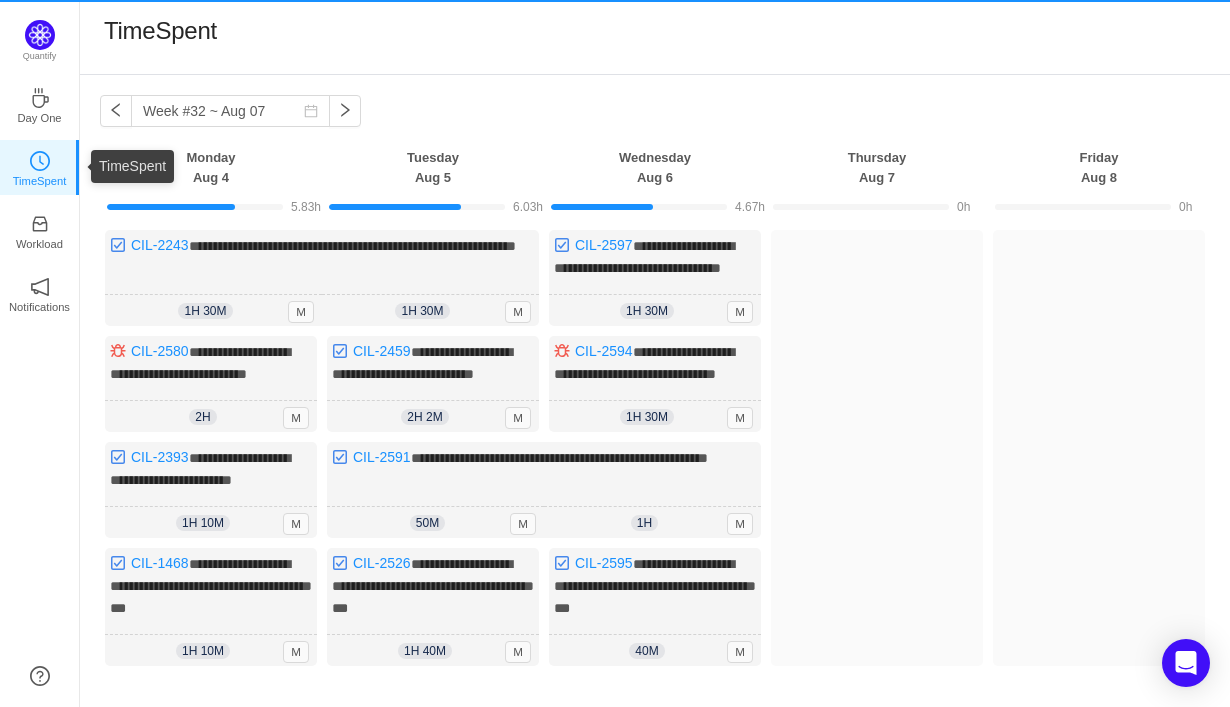 click on "TimeSpent" at bounding box center [40, 181] 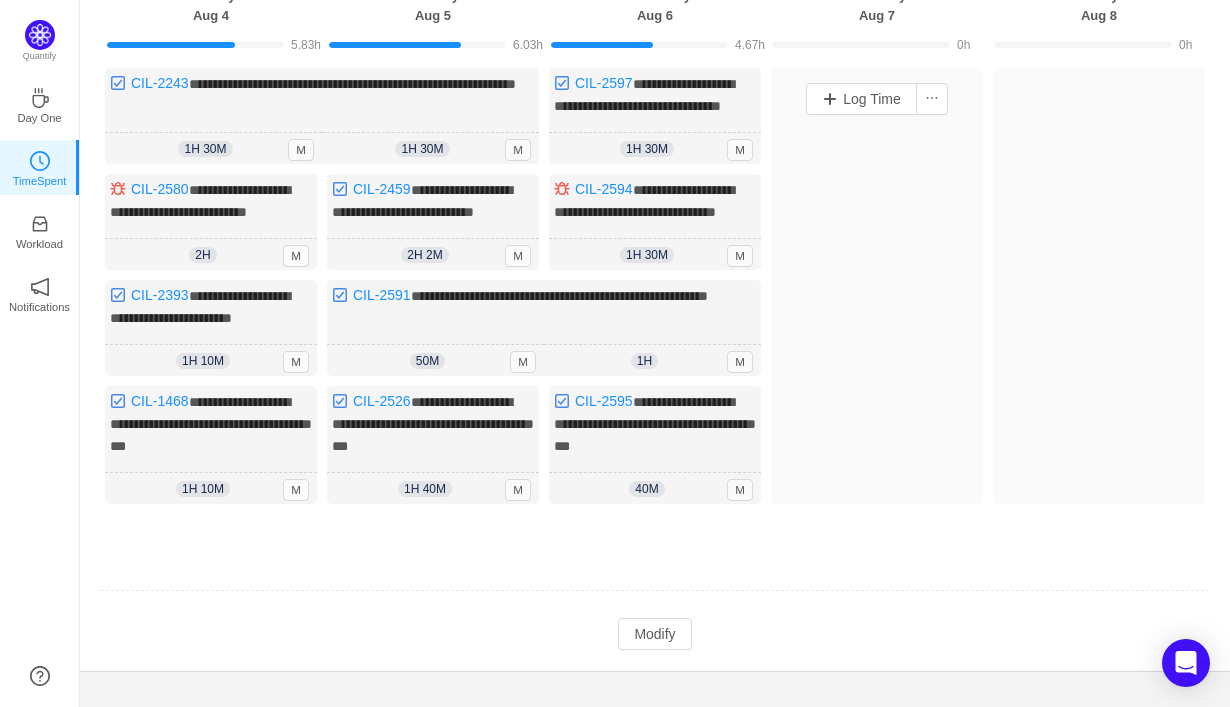 scroll, scrollTop: 242, scrollLeft: 0, axis: vertical 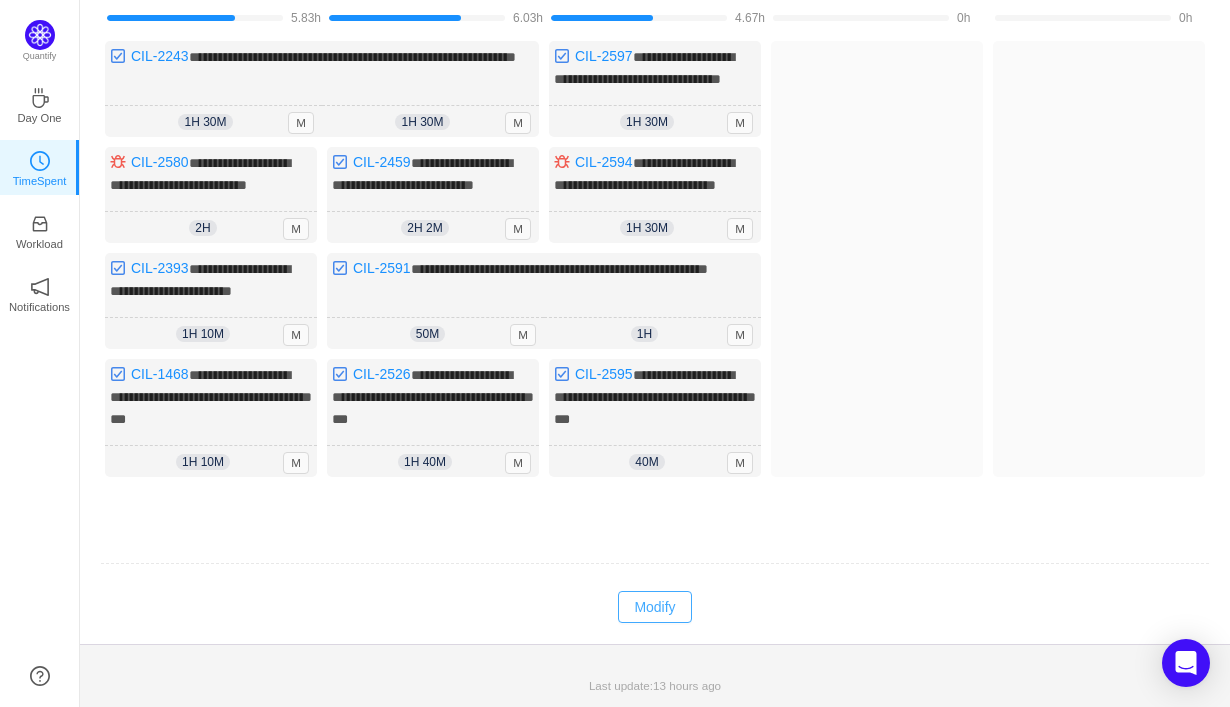 click on "Modify" at bounding box center (654, 607) 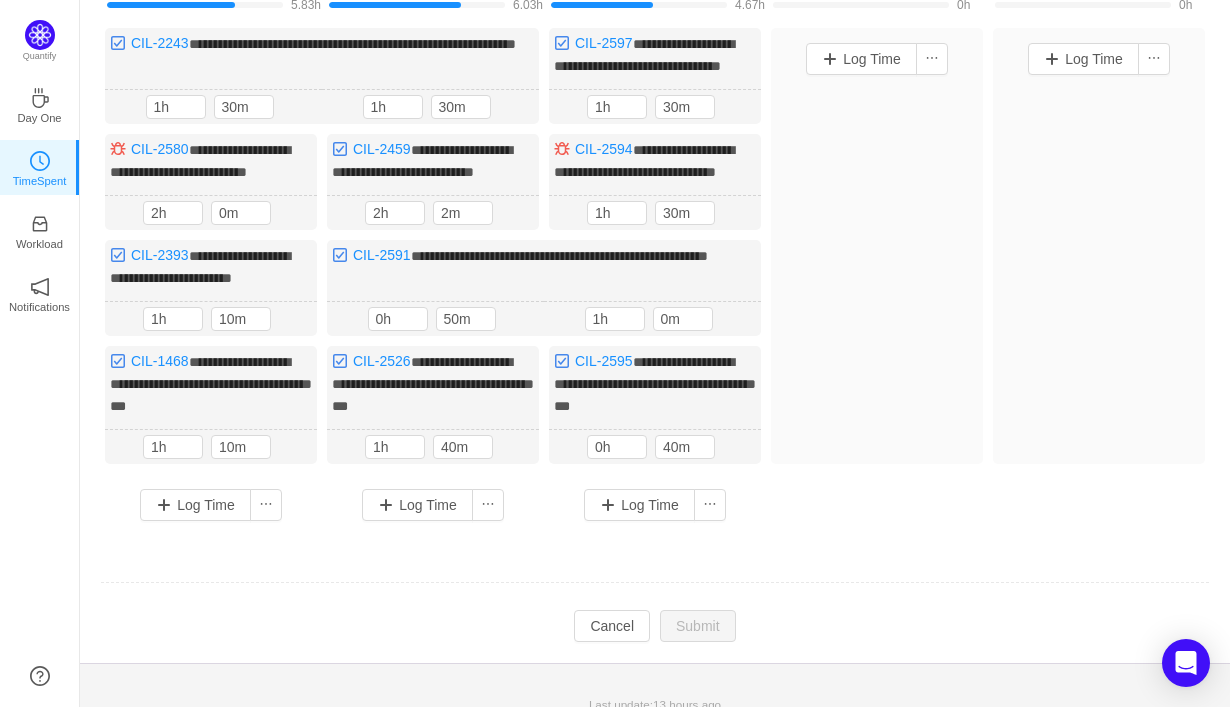 scroll, scrollTop: 201, scrollLeft: 0, axis: vertical 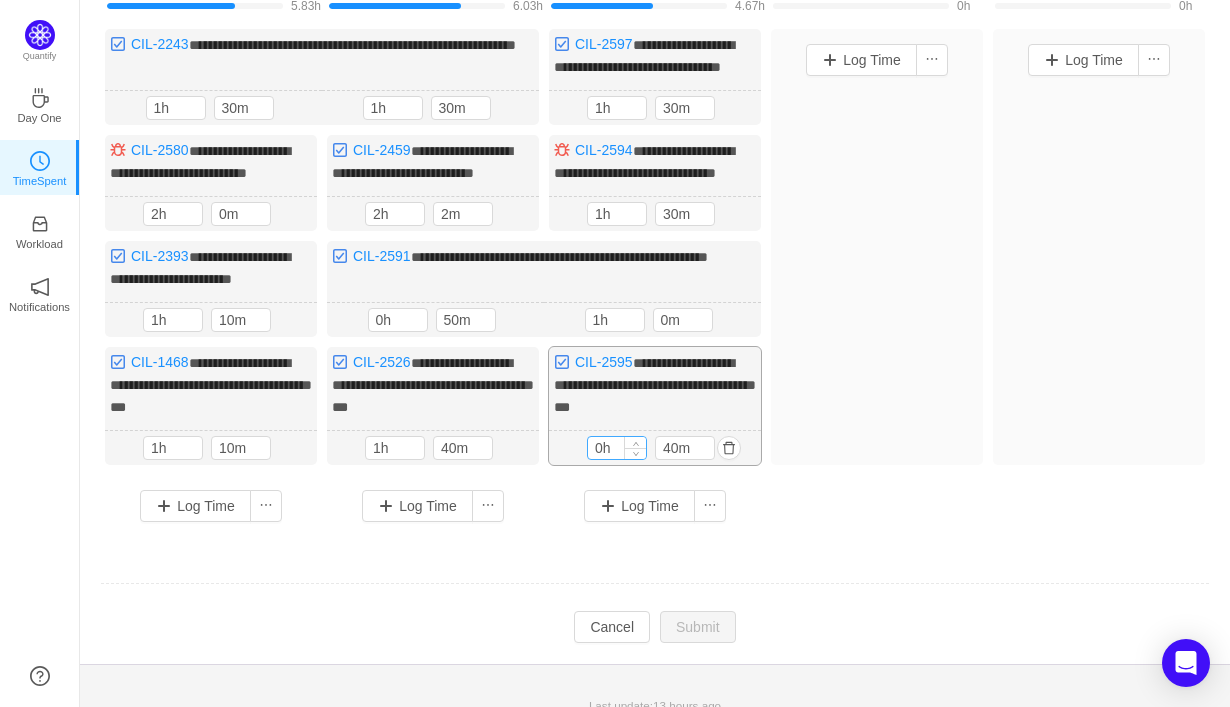 click on "0h" at bounding box center (617, 448) 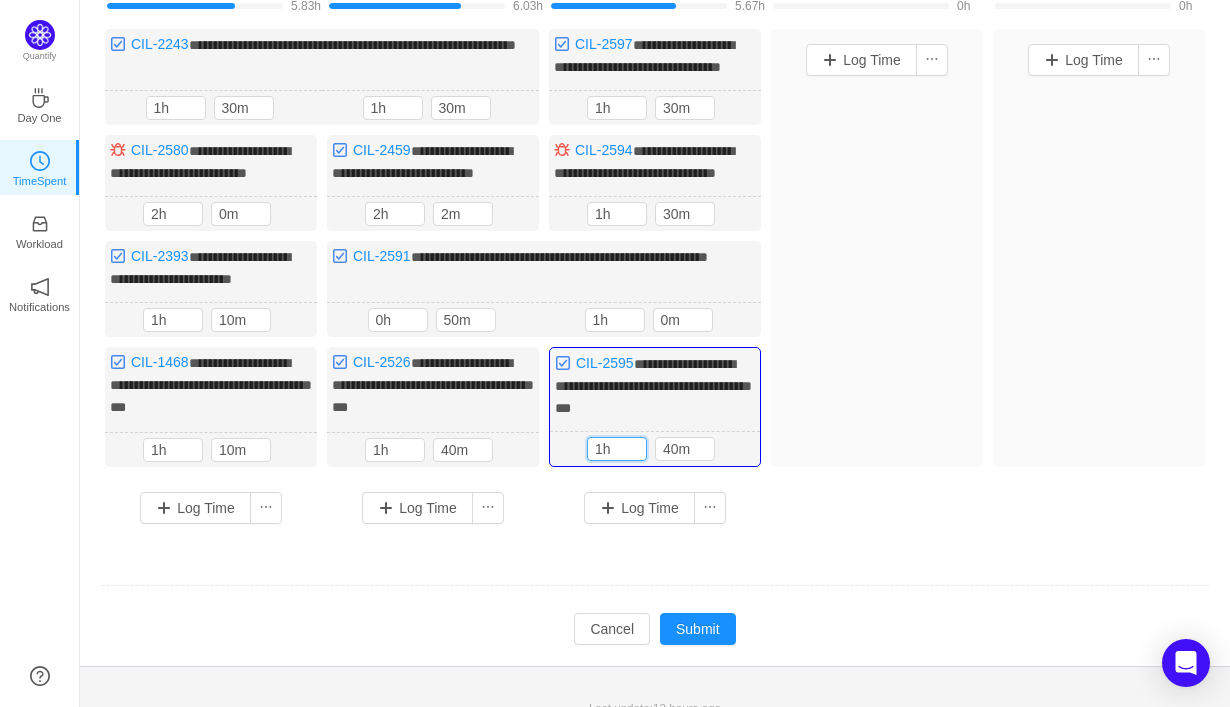 type on "1h" 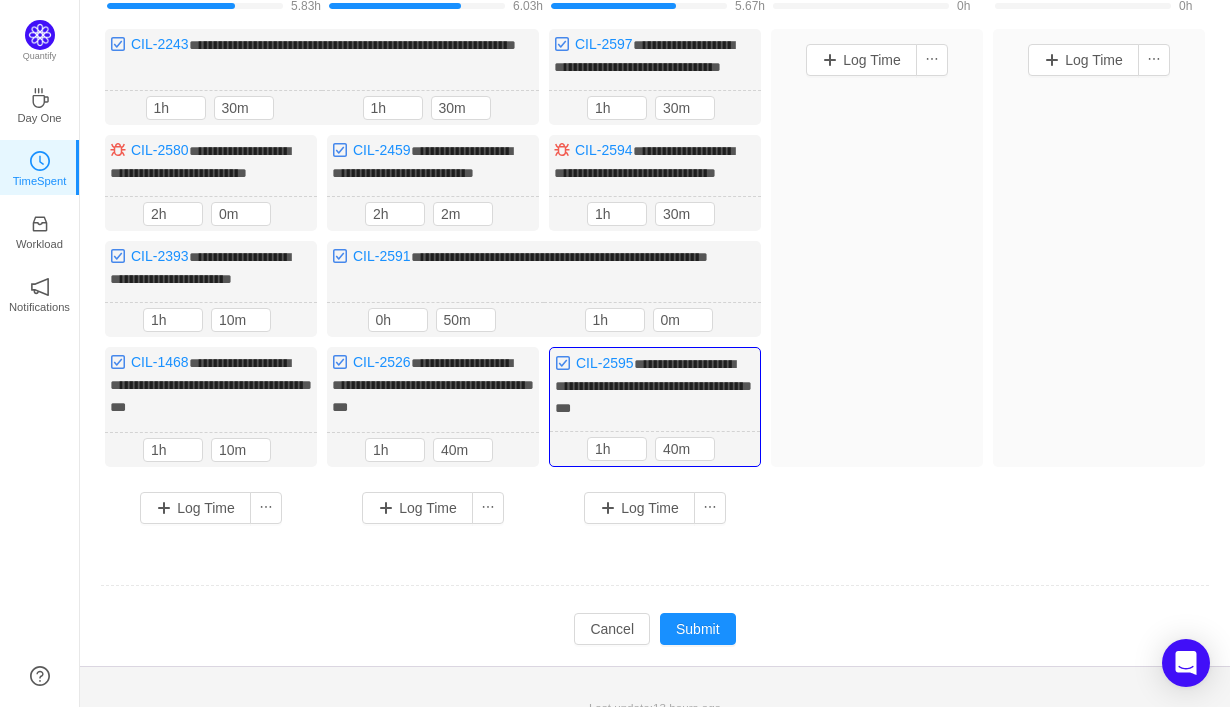 click on "Log Time" at bounding box center (877, 248) 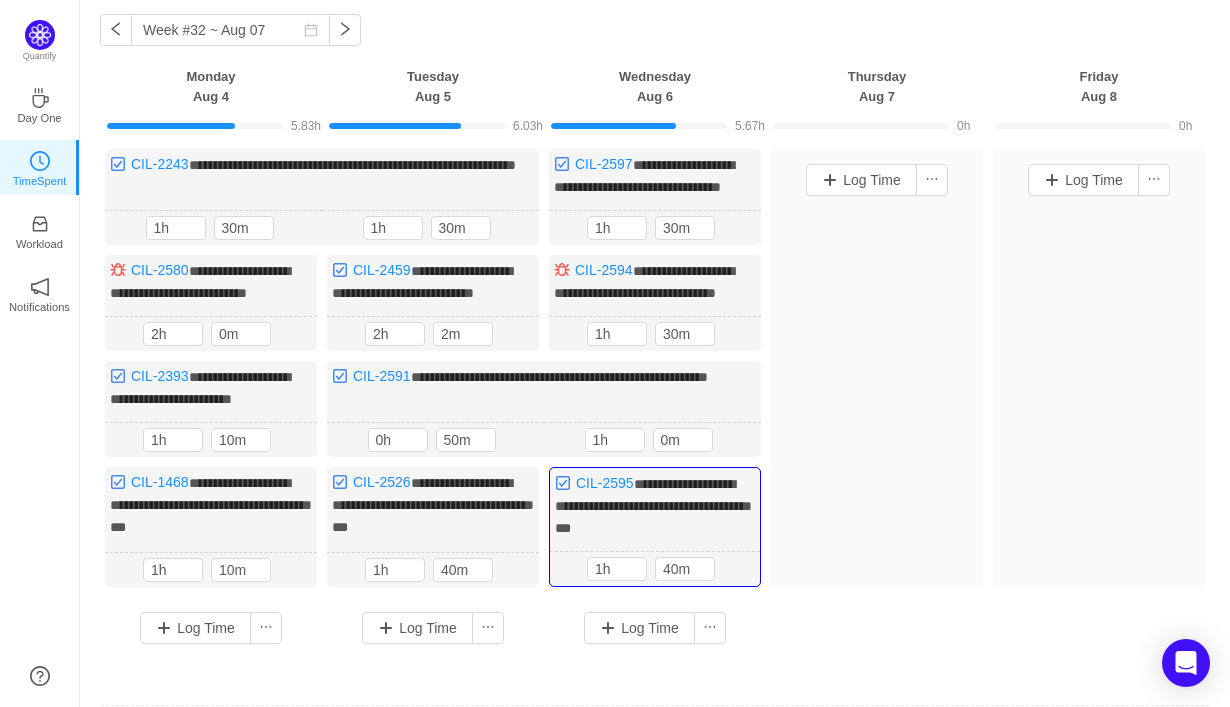 scroll, scrollTop: 77, scrollLeft: 0, axis: vertical 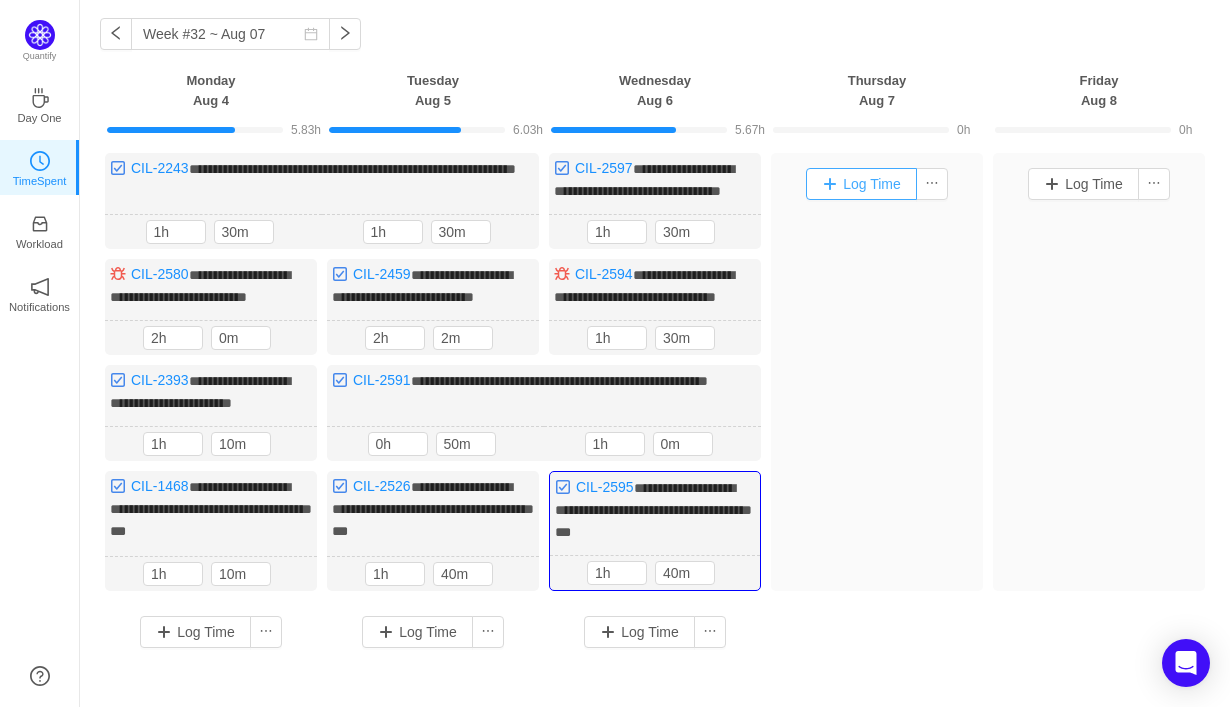 click on "Log Time" at bounding box center (861, 184) 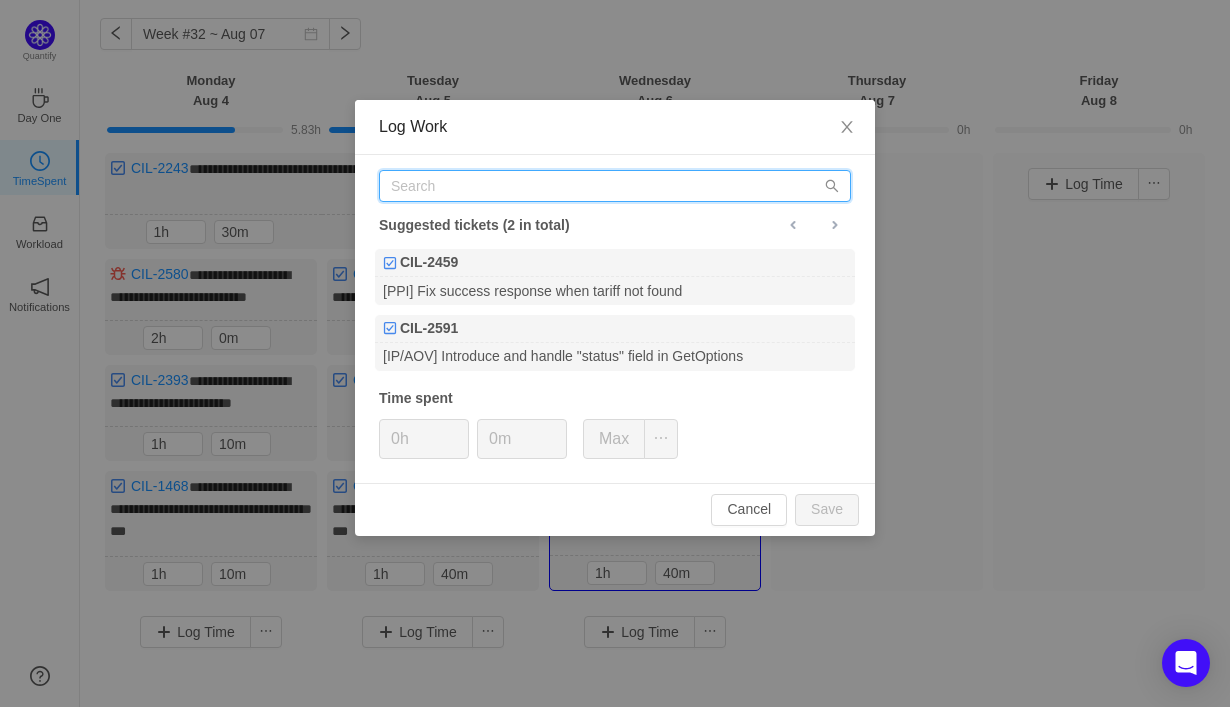 click at bounding box center [615, 186] 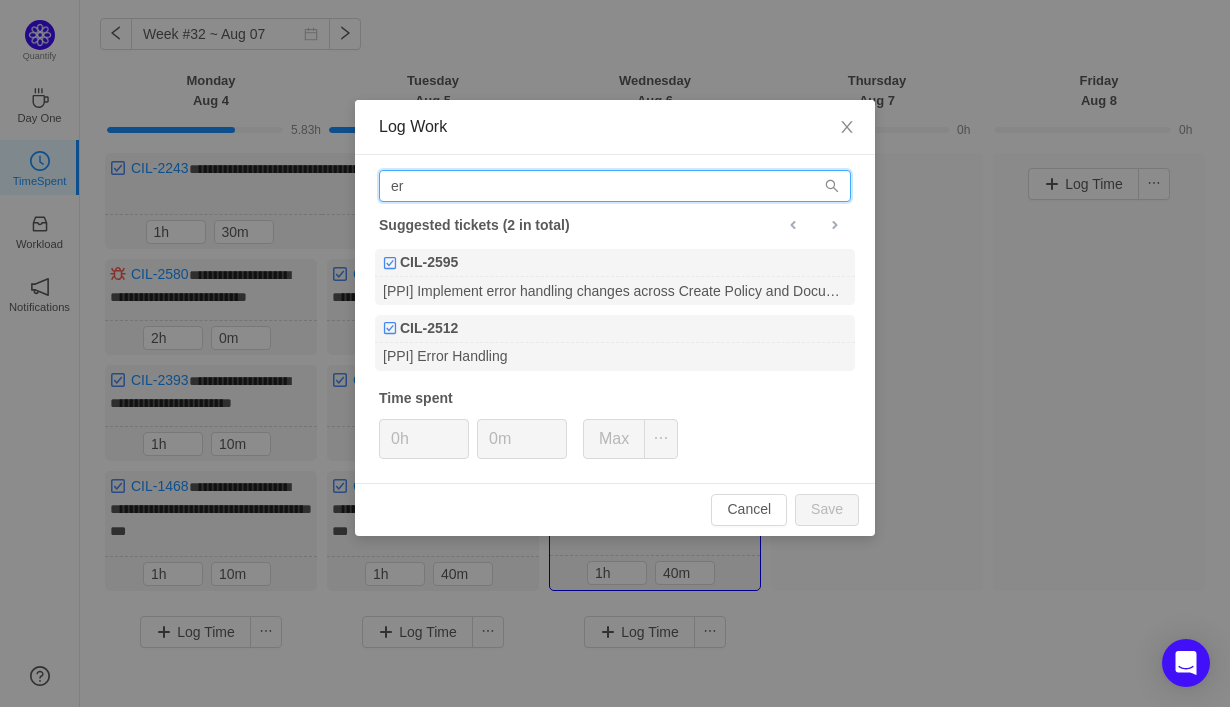 type on "e" 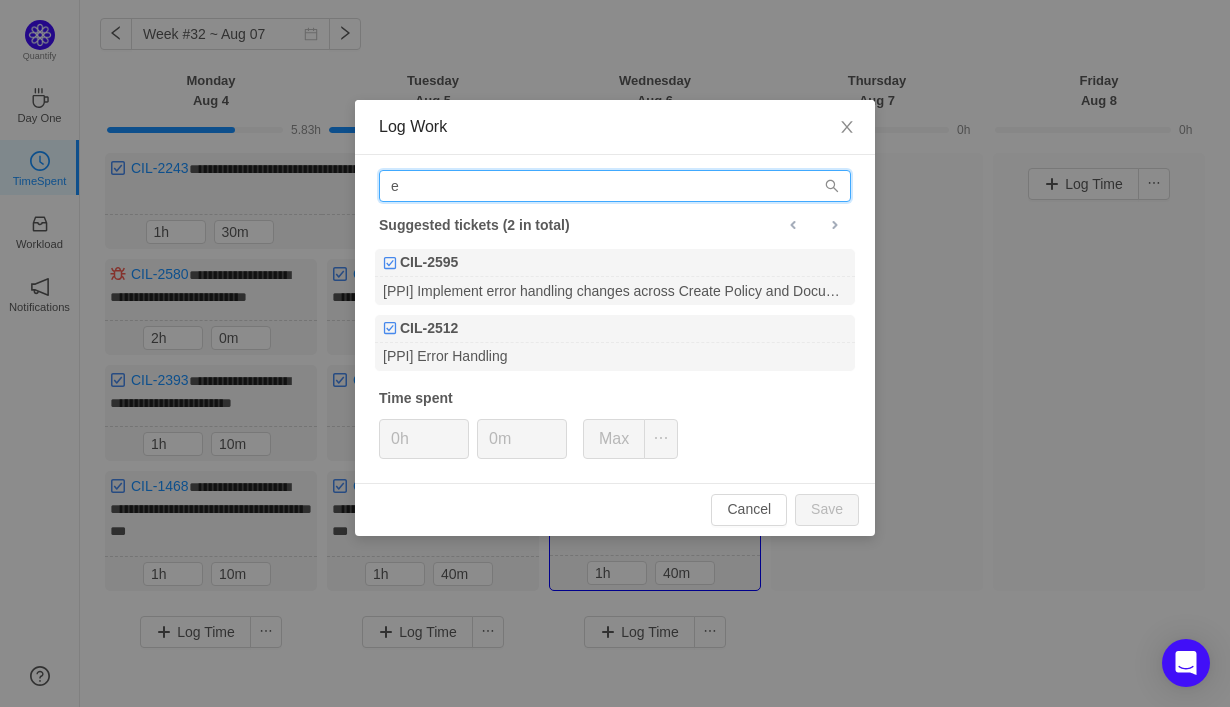 type 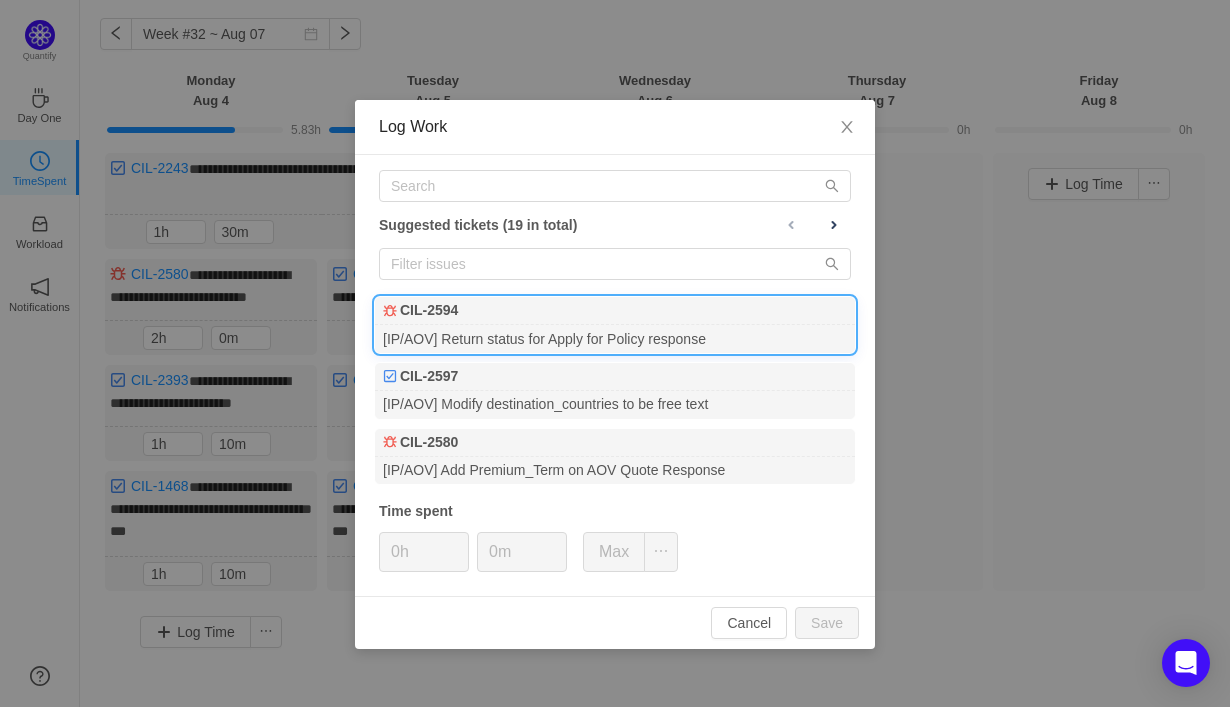 click on "[IP/AOV] Return status for Apply for Policy response" at bounding box center [615, 338] 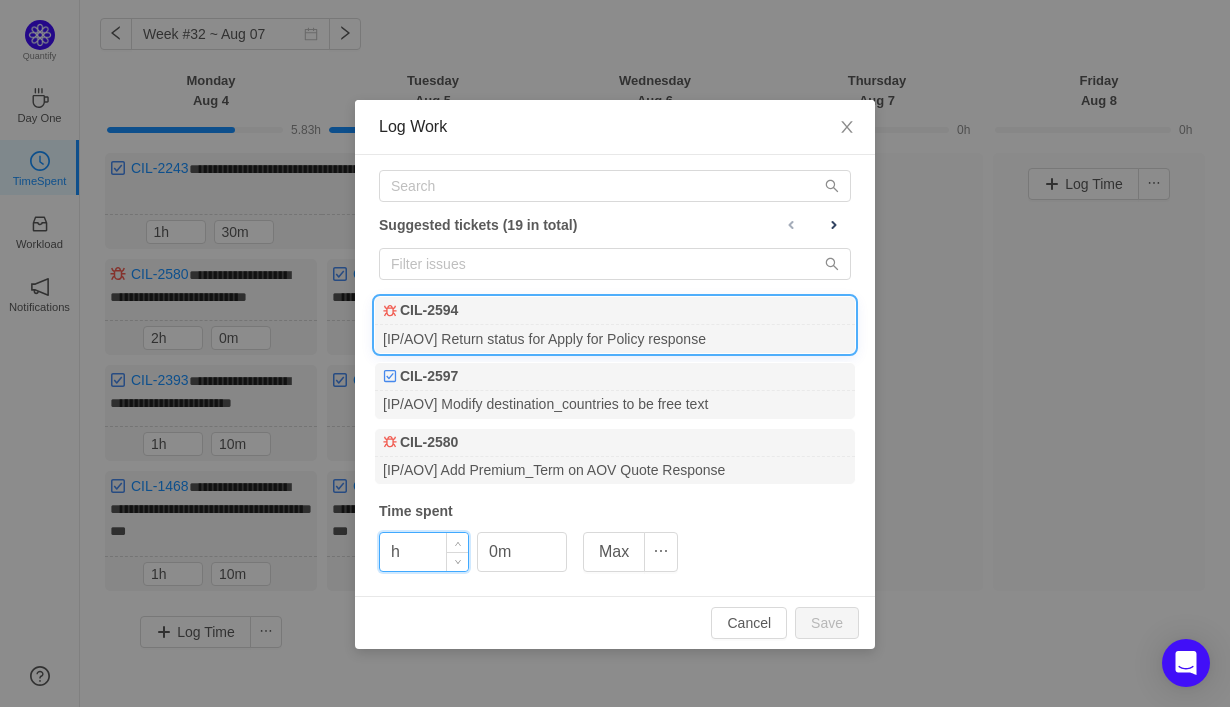 drag, startPoint x: 411, startPoint y: 553, endPoint x: 385, endPoint y: 551, distance: 26.076809 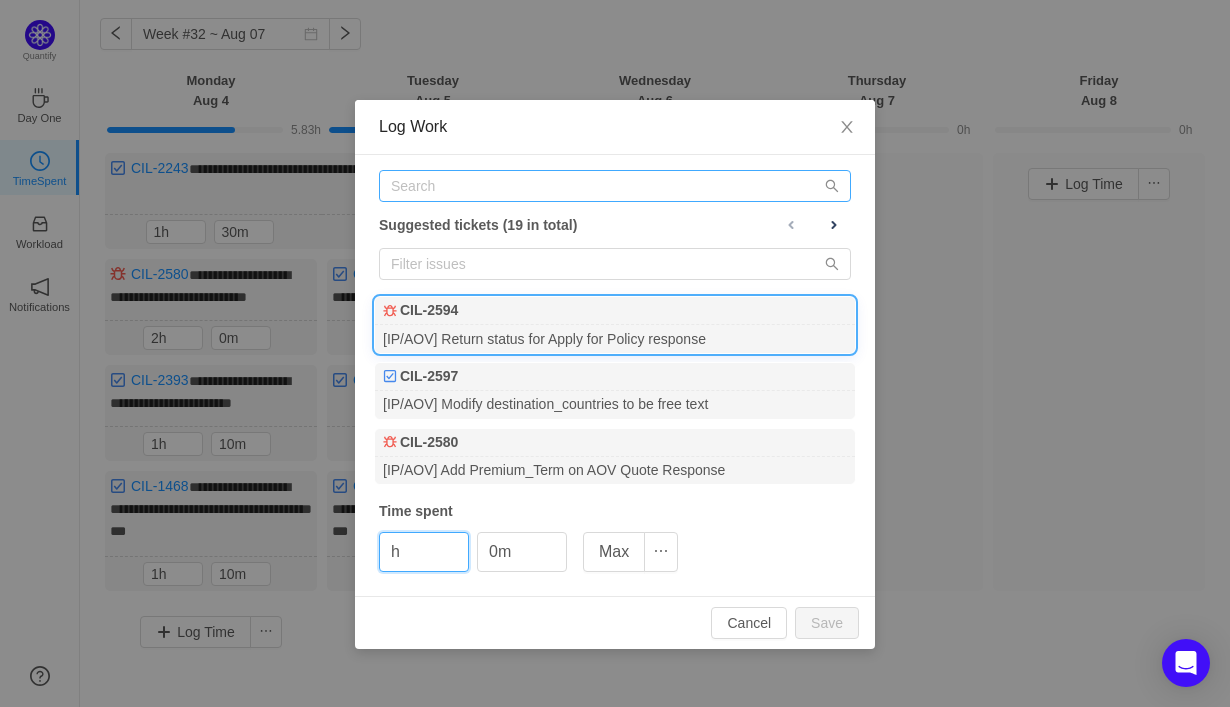 type on "h" 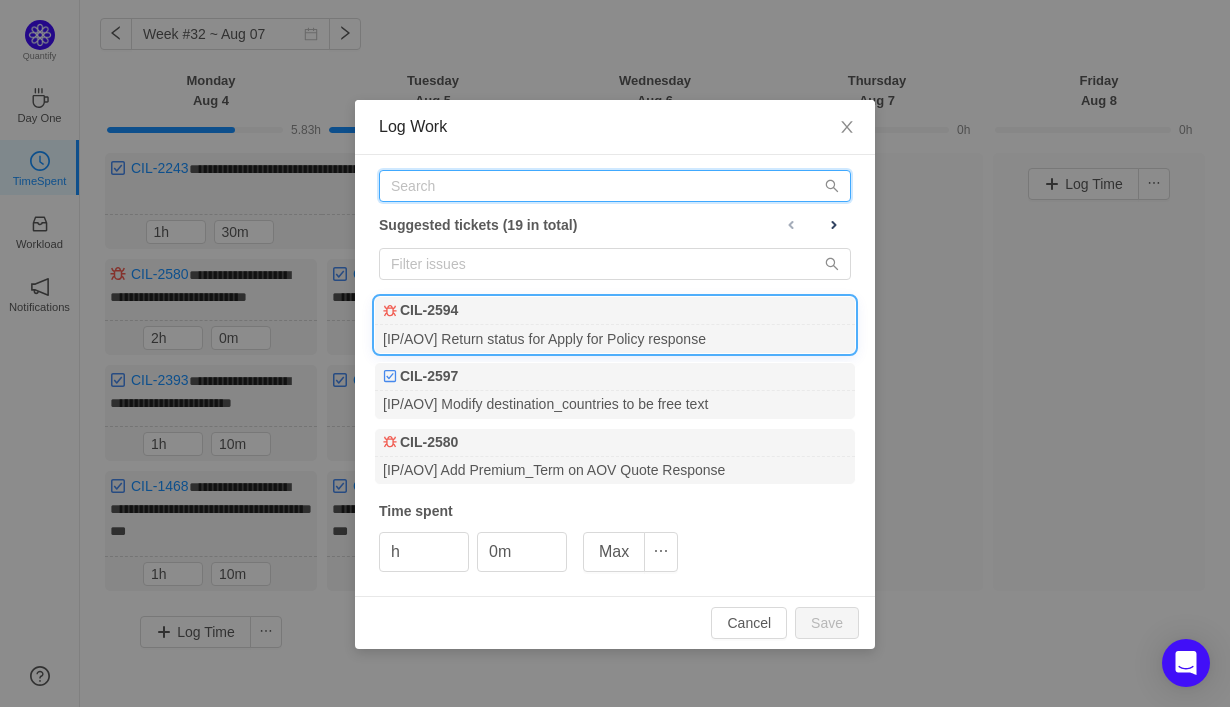 click at bounding box center [615, 186] 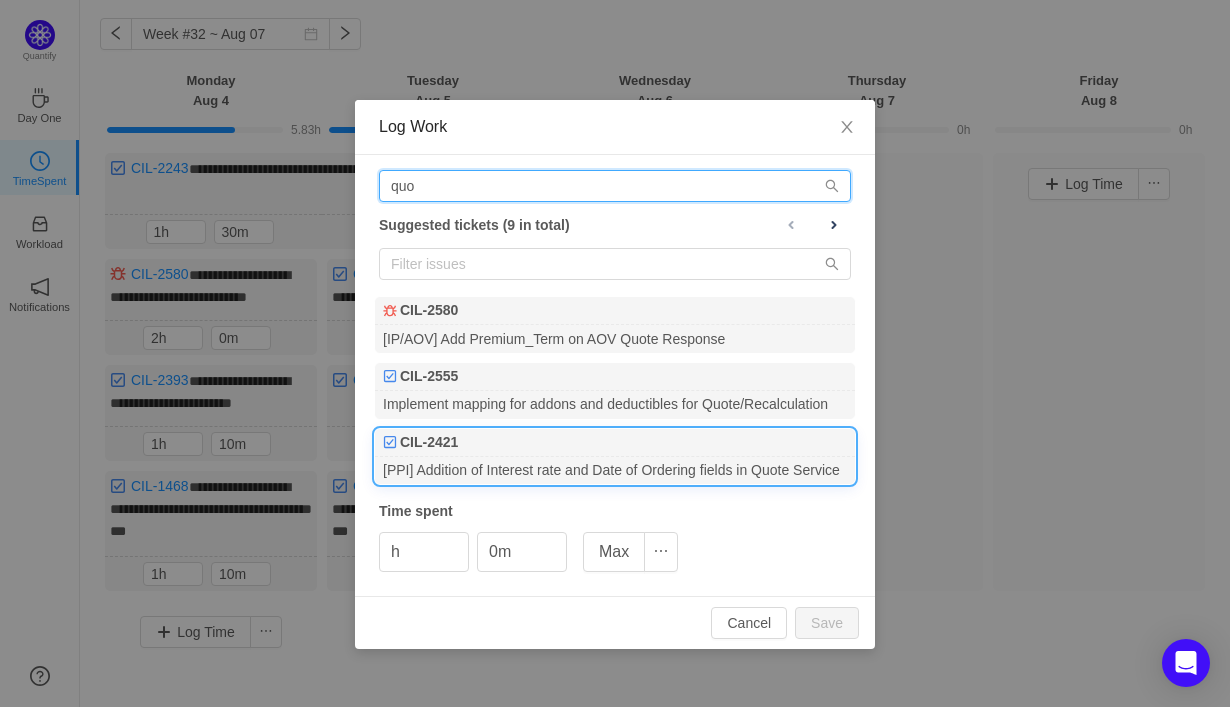 type on "quo" 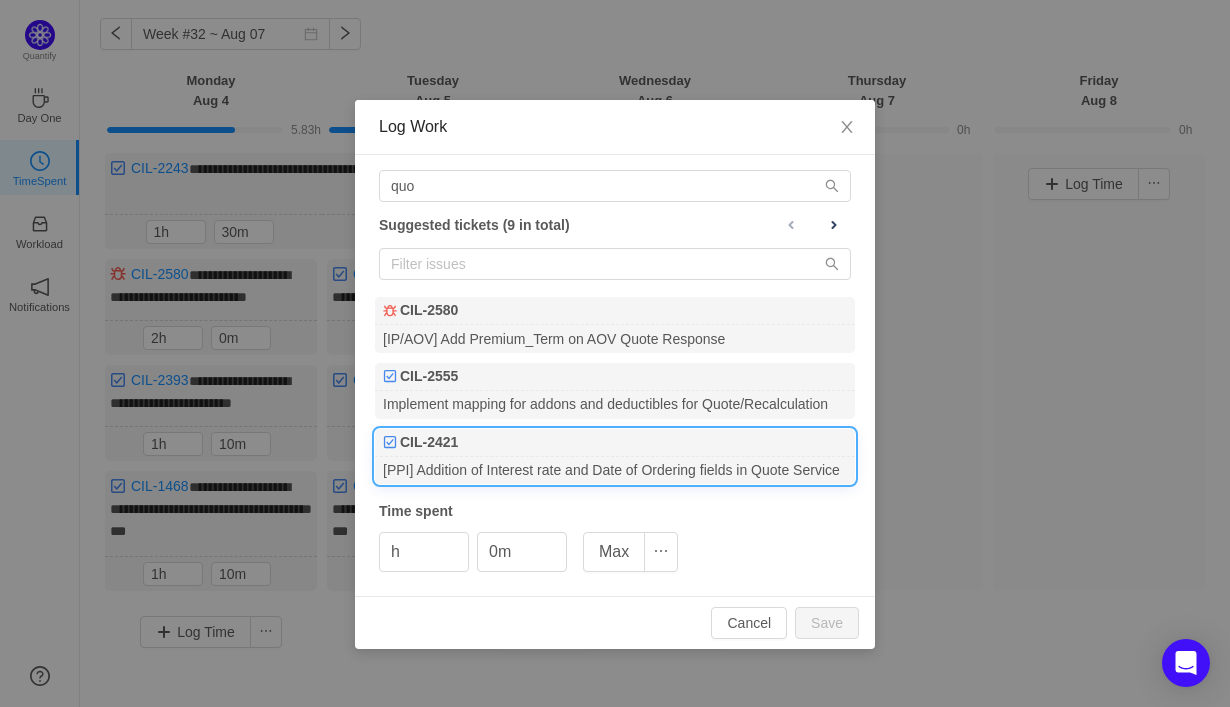 click on "CIL-2421" at bounding box center (615, 443) 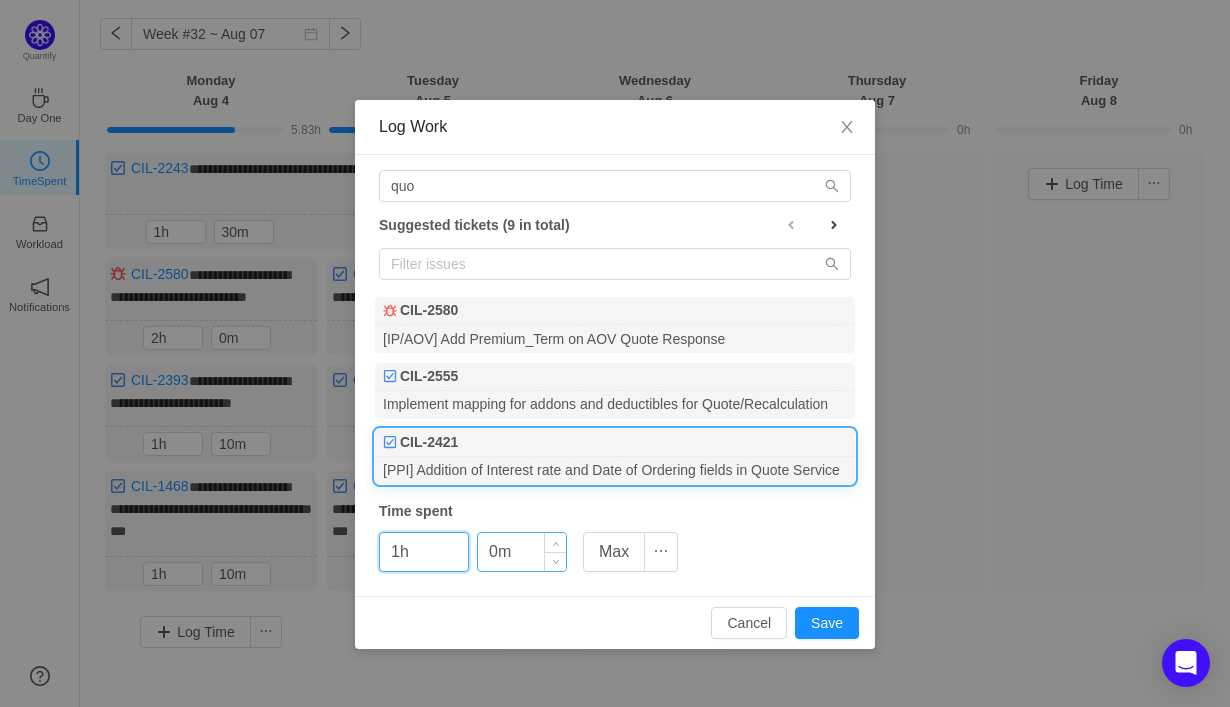 type on "1h" 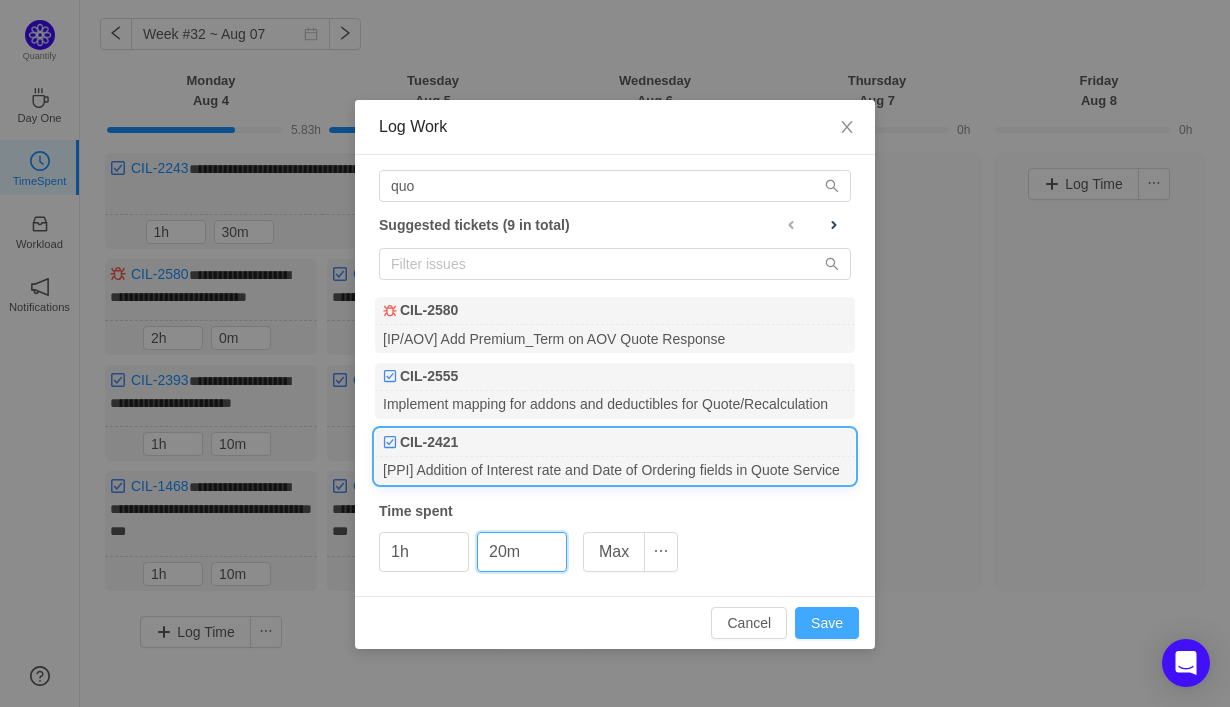 type on "20m" 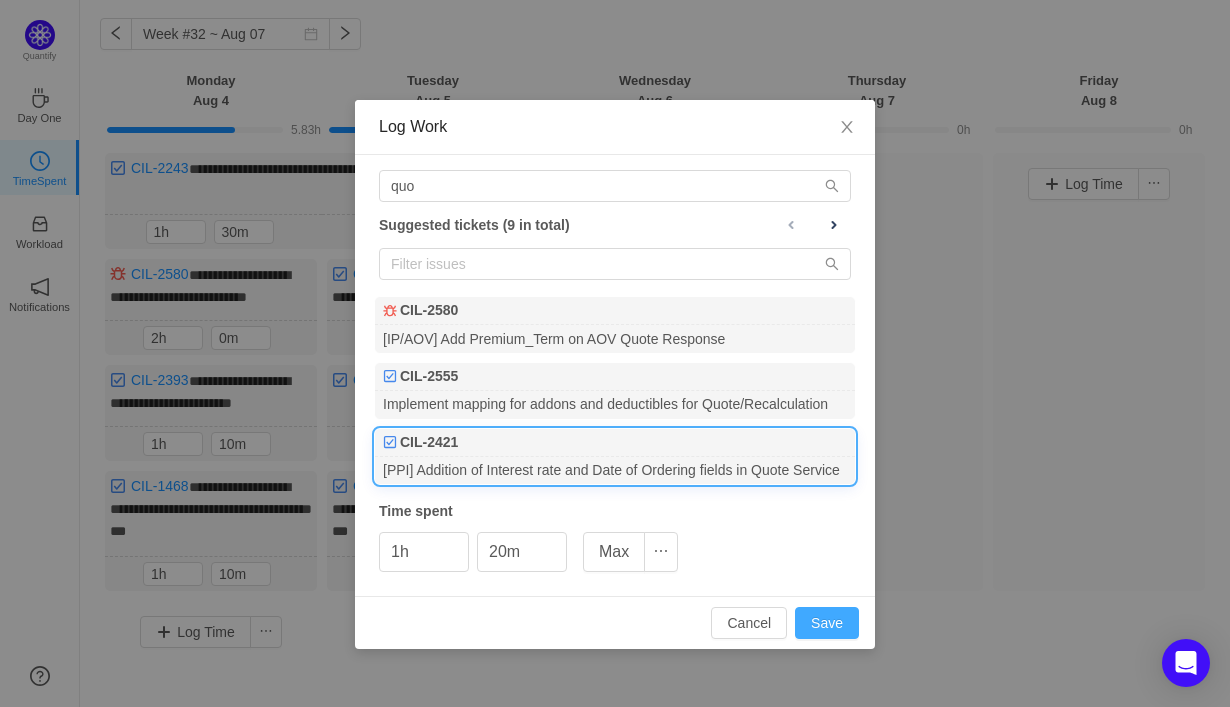 click on "Save" at bounding box center (827, 623) 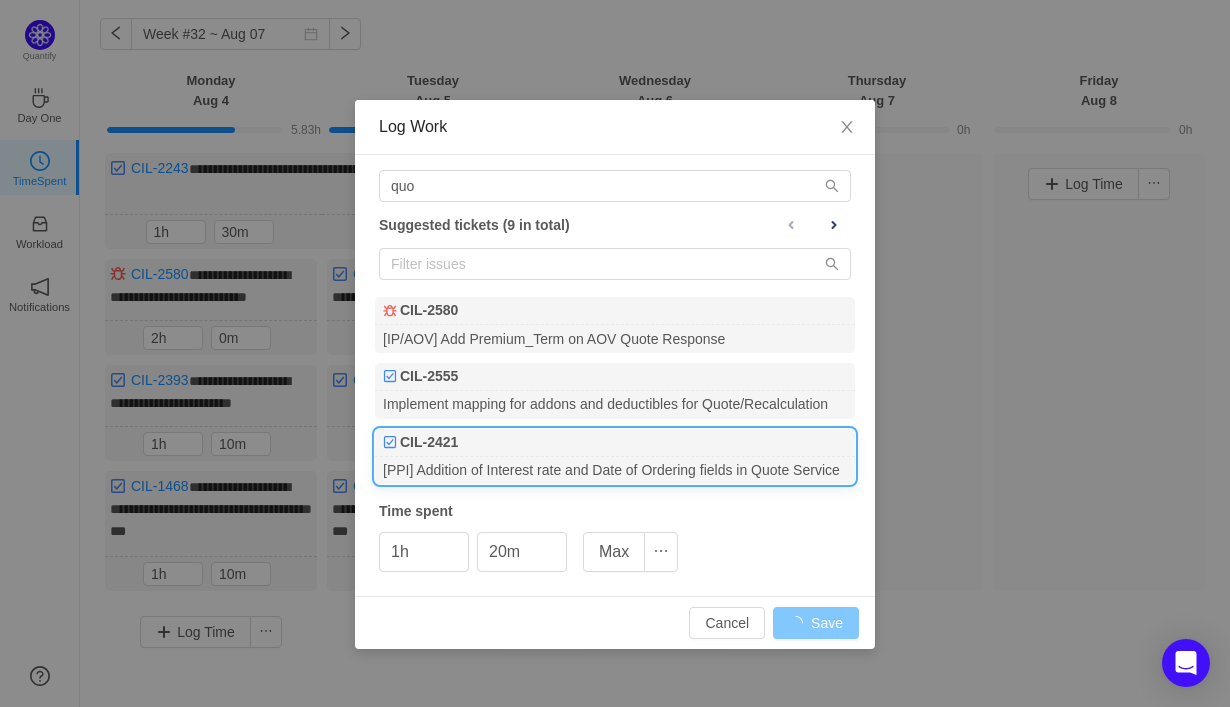 type on "0h" 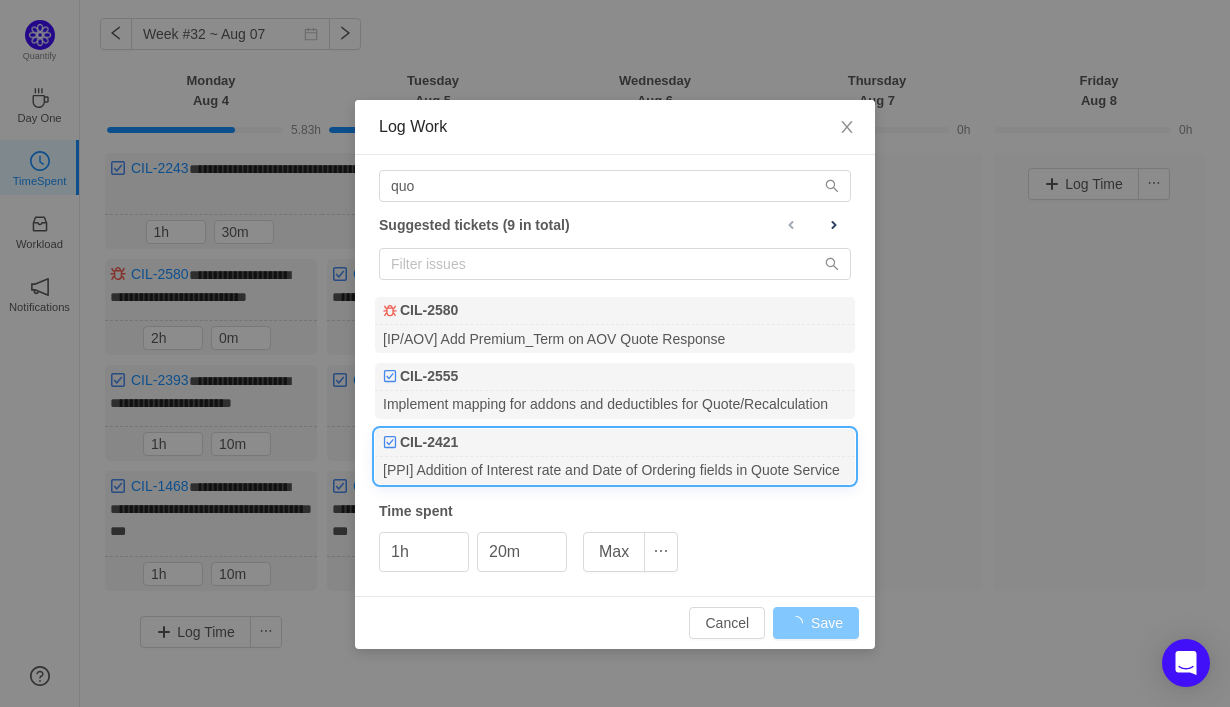 type on "0m" 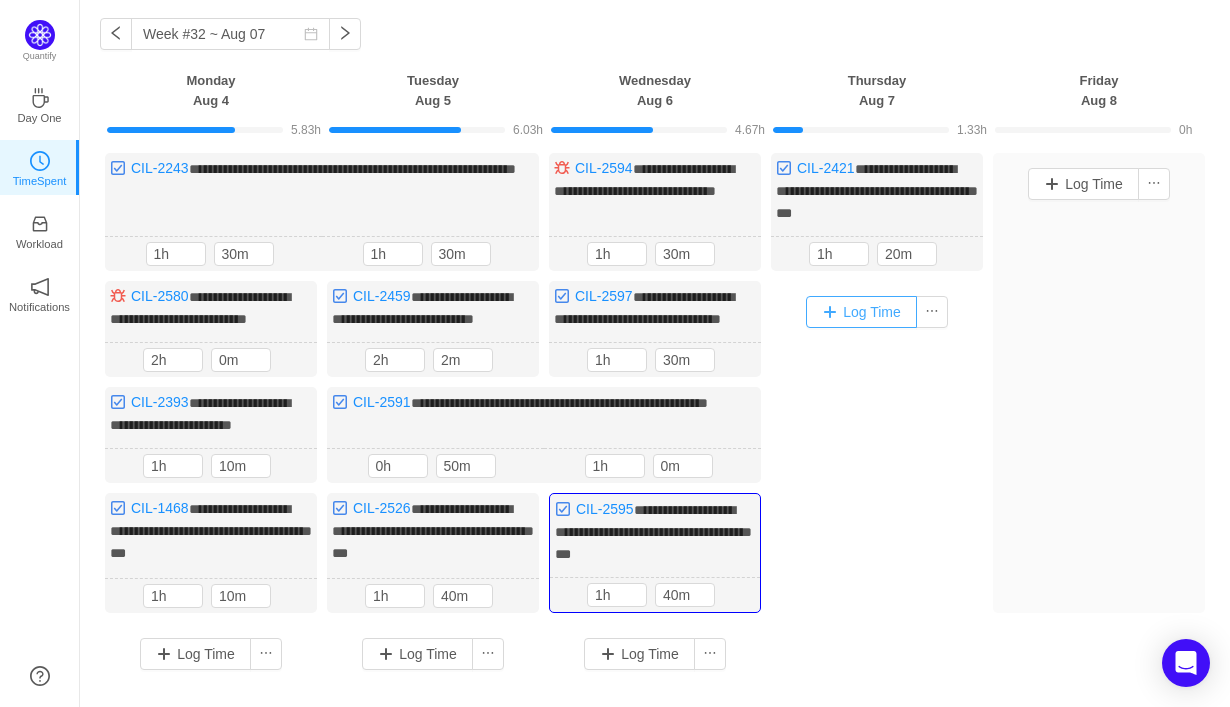 click on "Log Time" at bounding box center [861, 312] 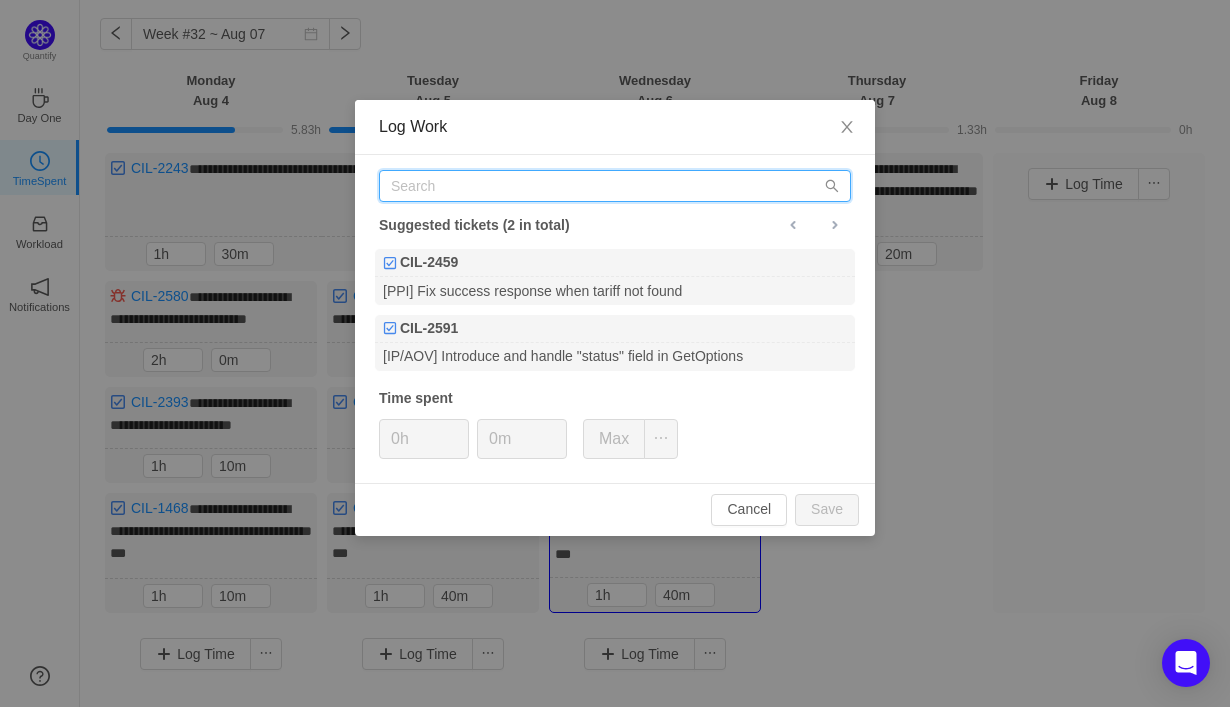 click at bounding box center [615, 186] 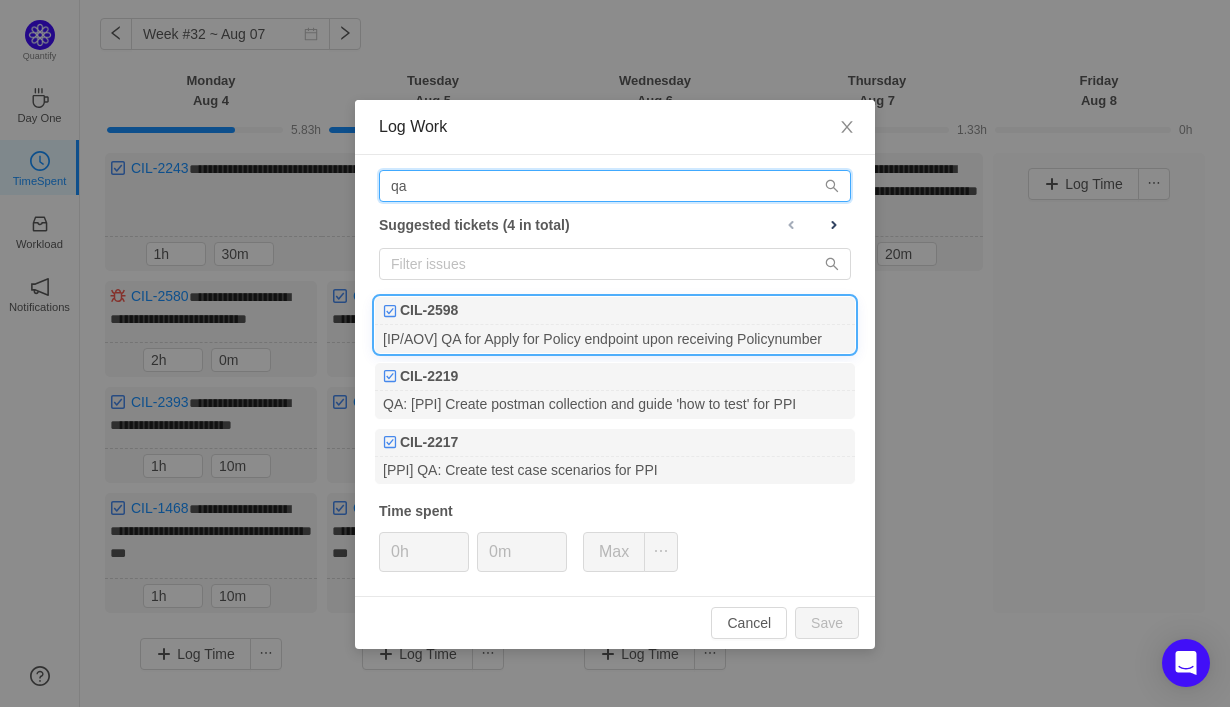 type on "qa" 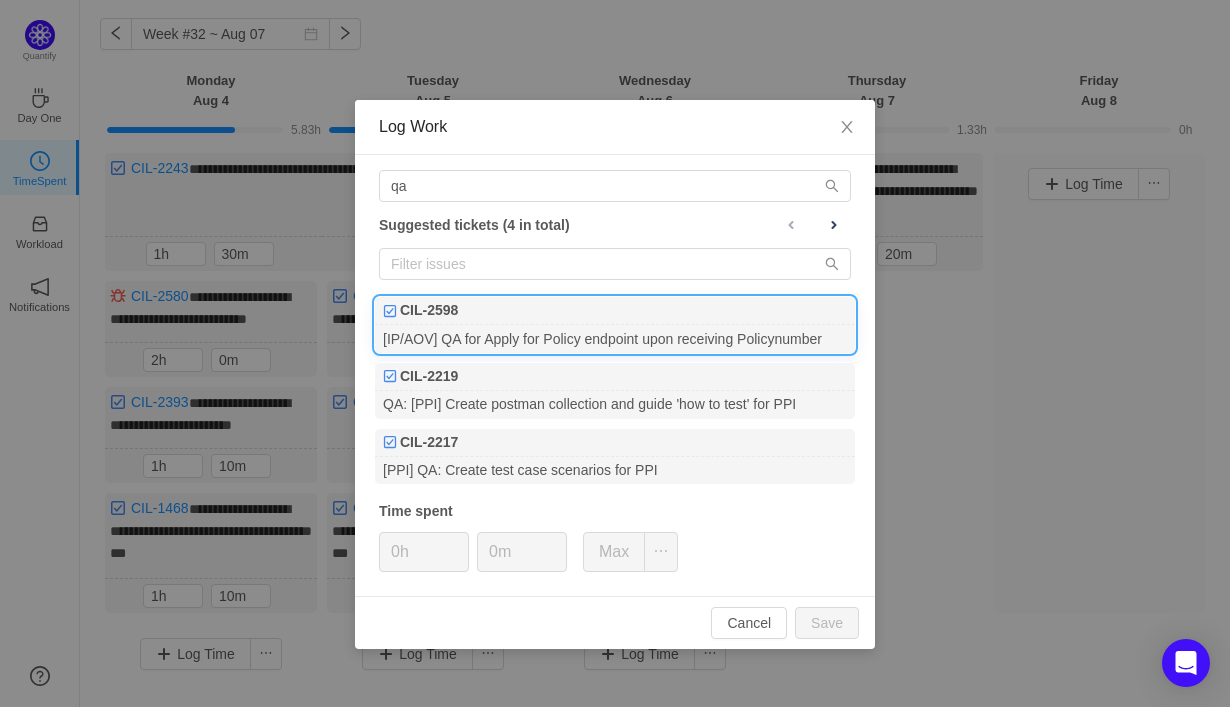 click on "[IP/AOV] QA for Apply for Policy endpoint upon receiving Policynumber" at bounding box center (615, 338) 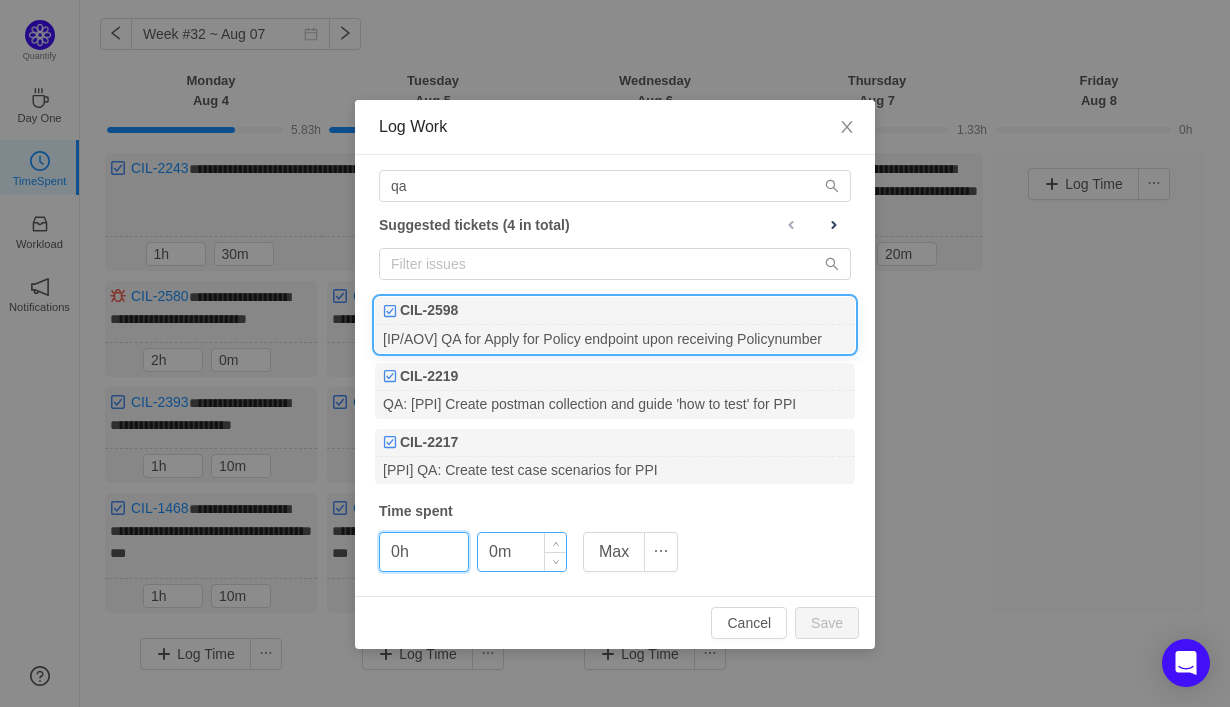 click on "0m" at bounding box center [522, 552] 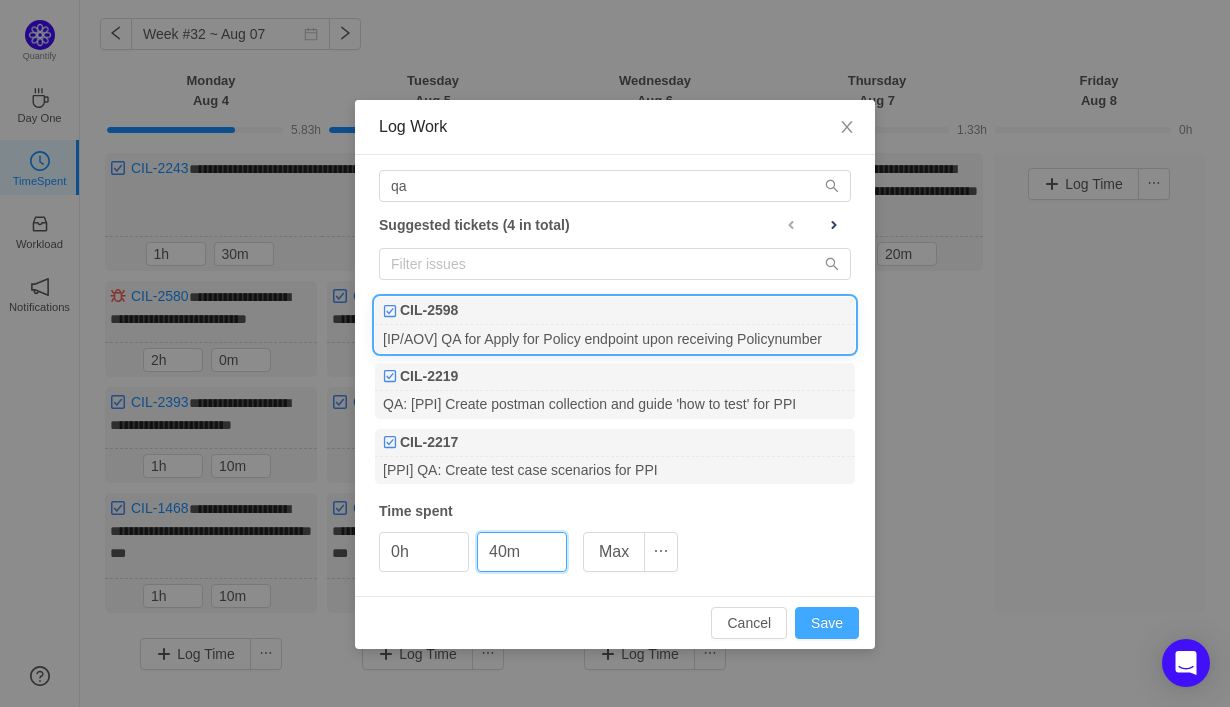 click on "Save" at bounding box center [827, 623] 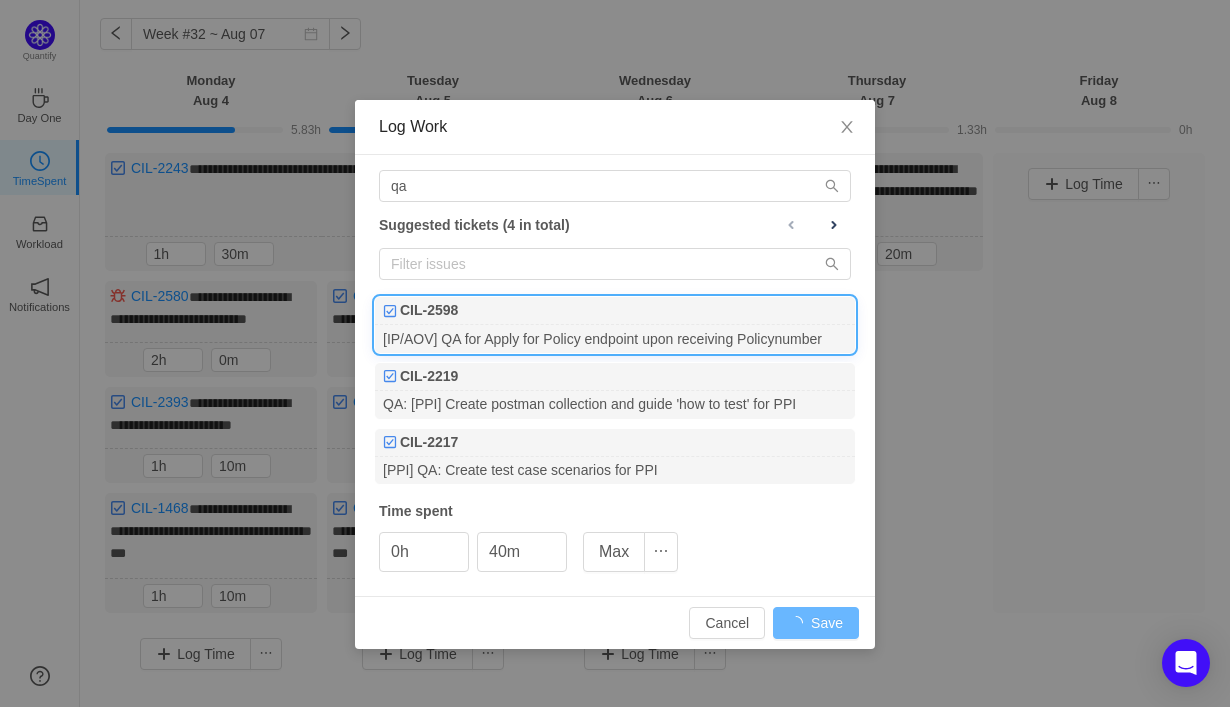 type on "0m" 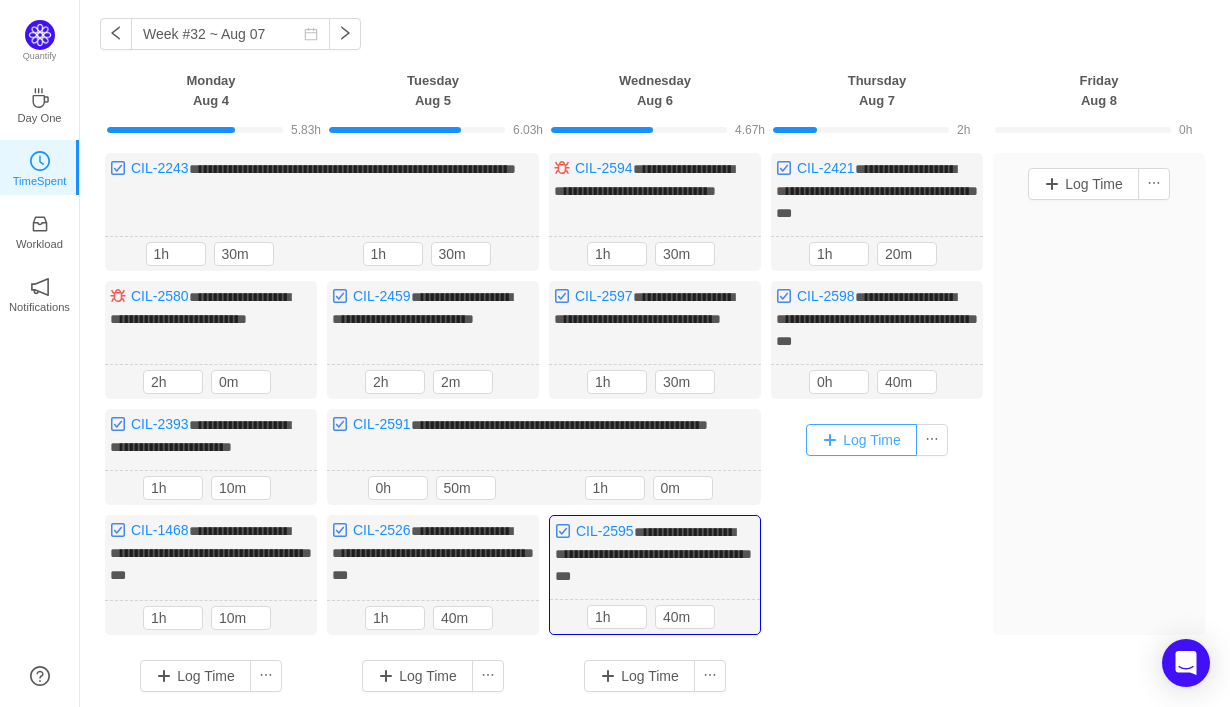click on "Log Time" at bounding box center (861, 440) 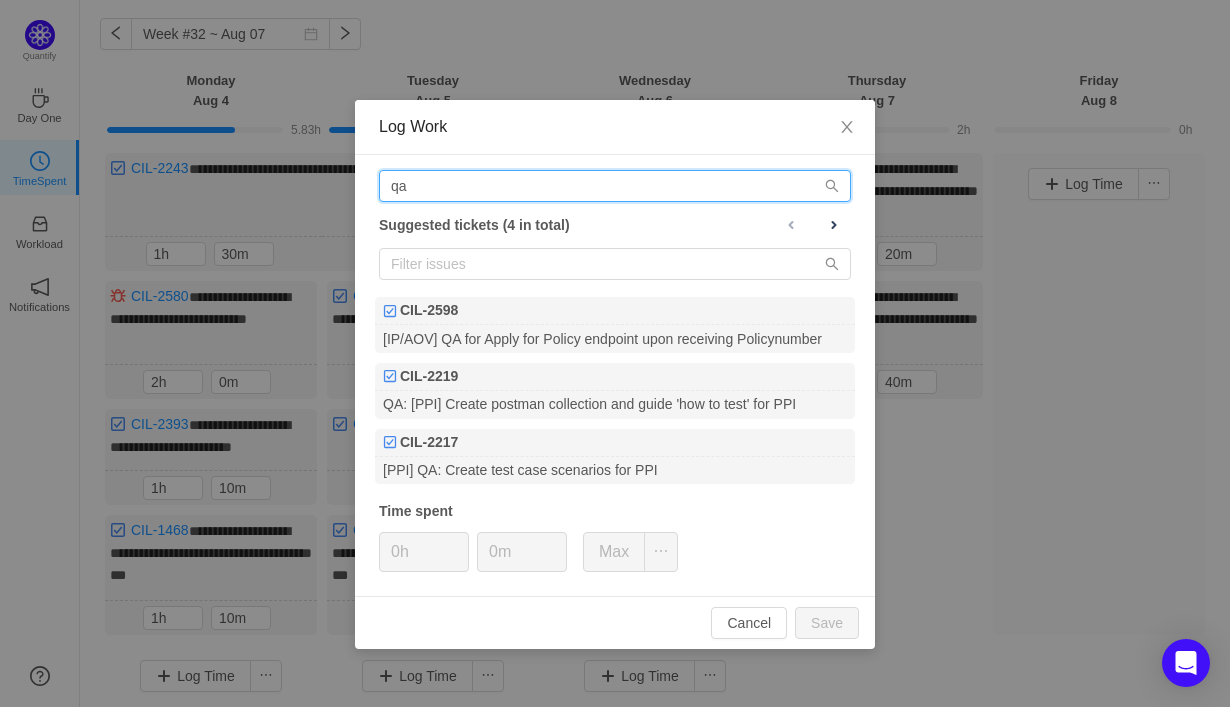 click on "qa" at bounding box center (615, 186) 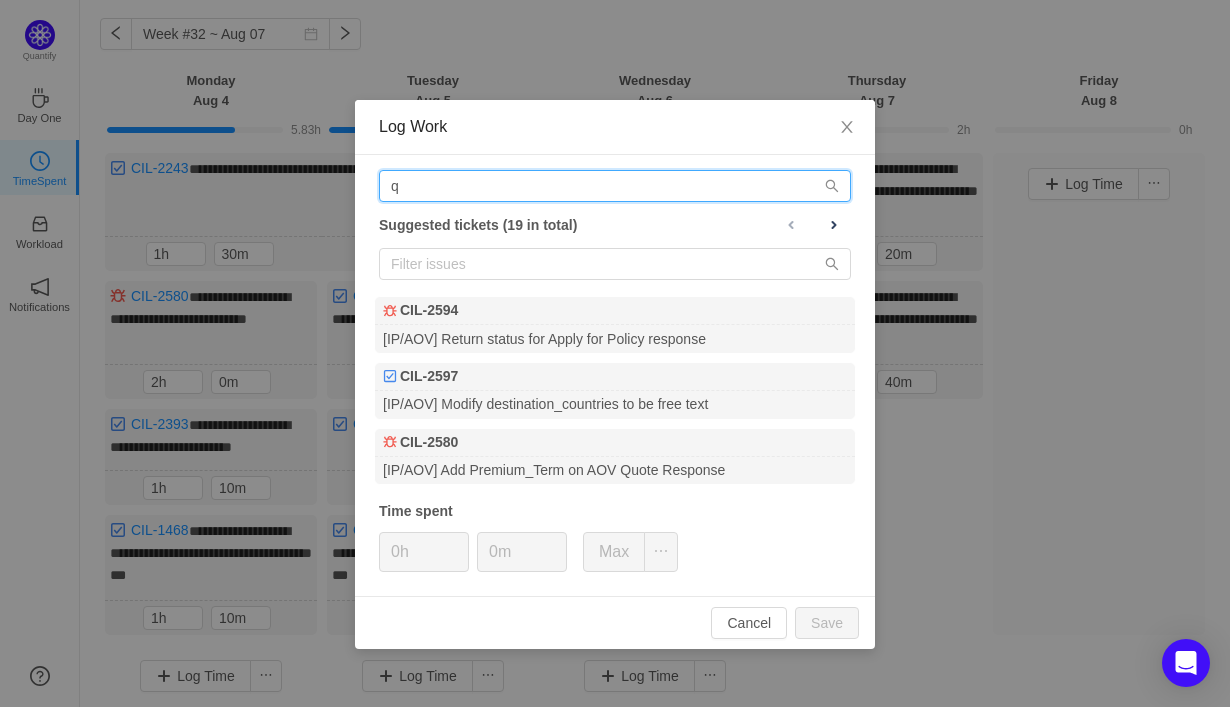 type on "qa" 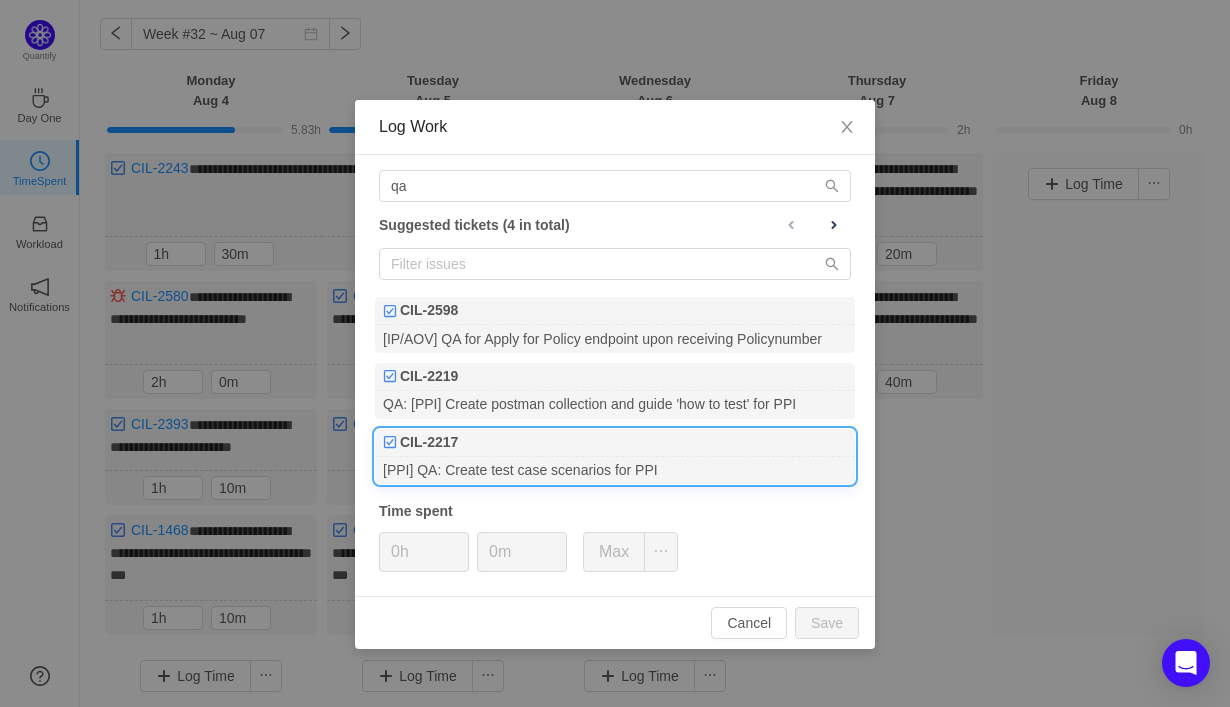 click on "CIL-2217" at bounding box center (615, 443) 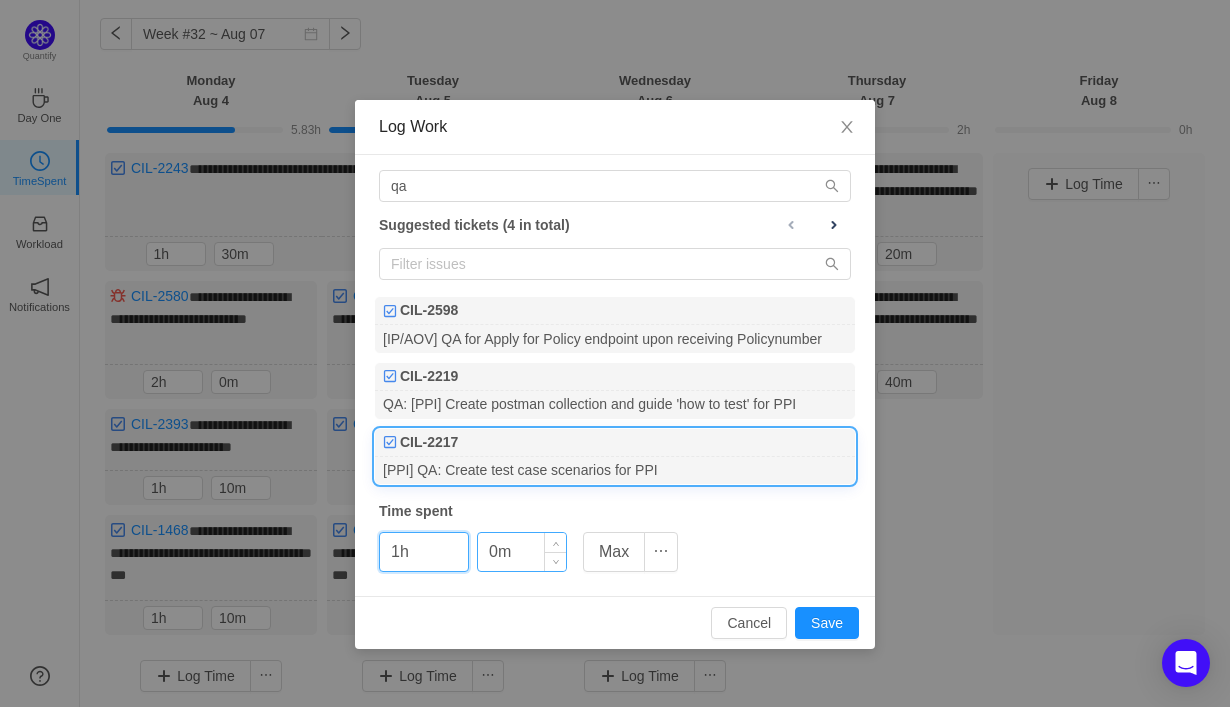 type on "1h" 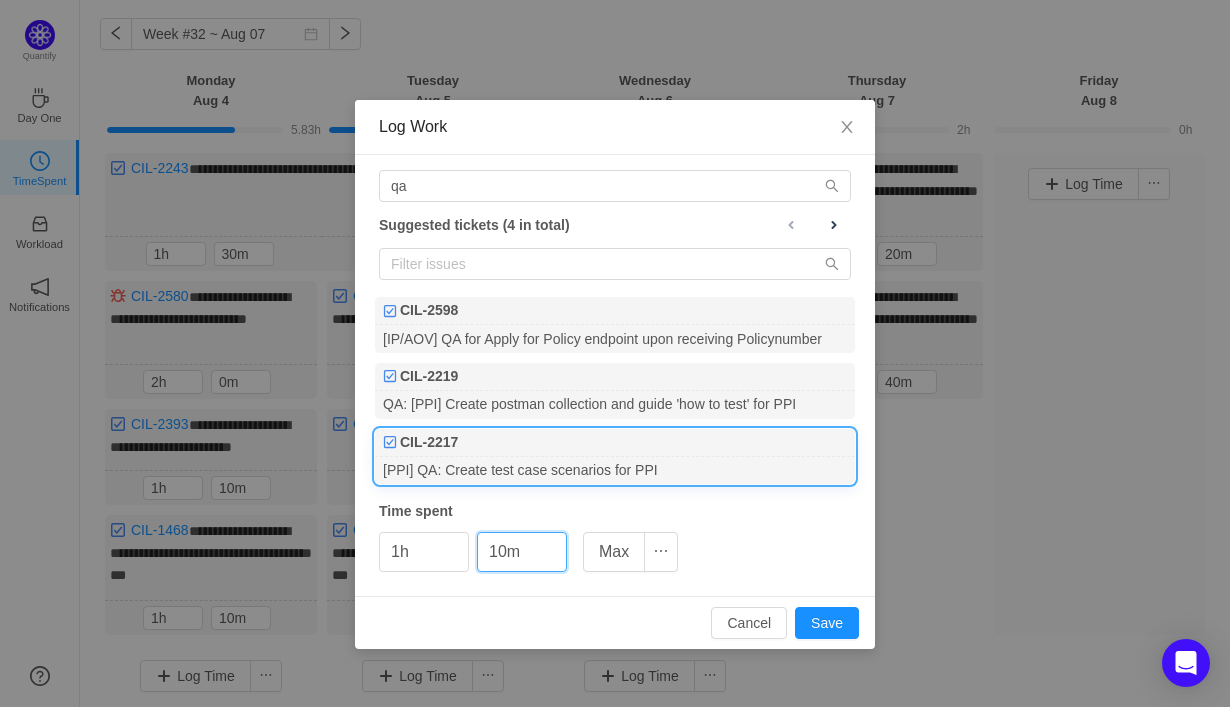 type on "10m" 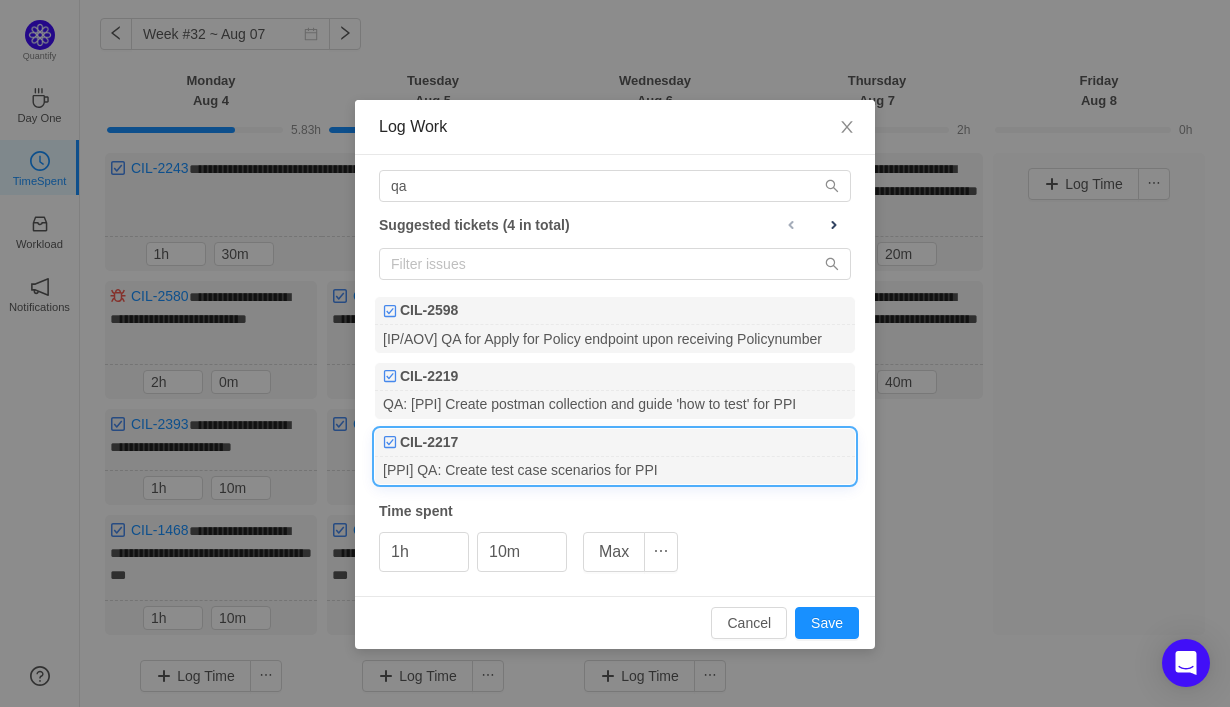 click on "Cancel Save" at bounding box center (615, 622) 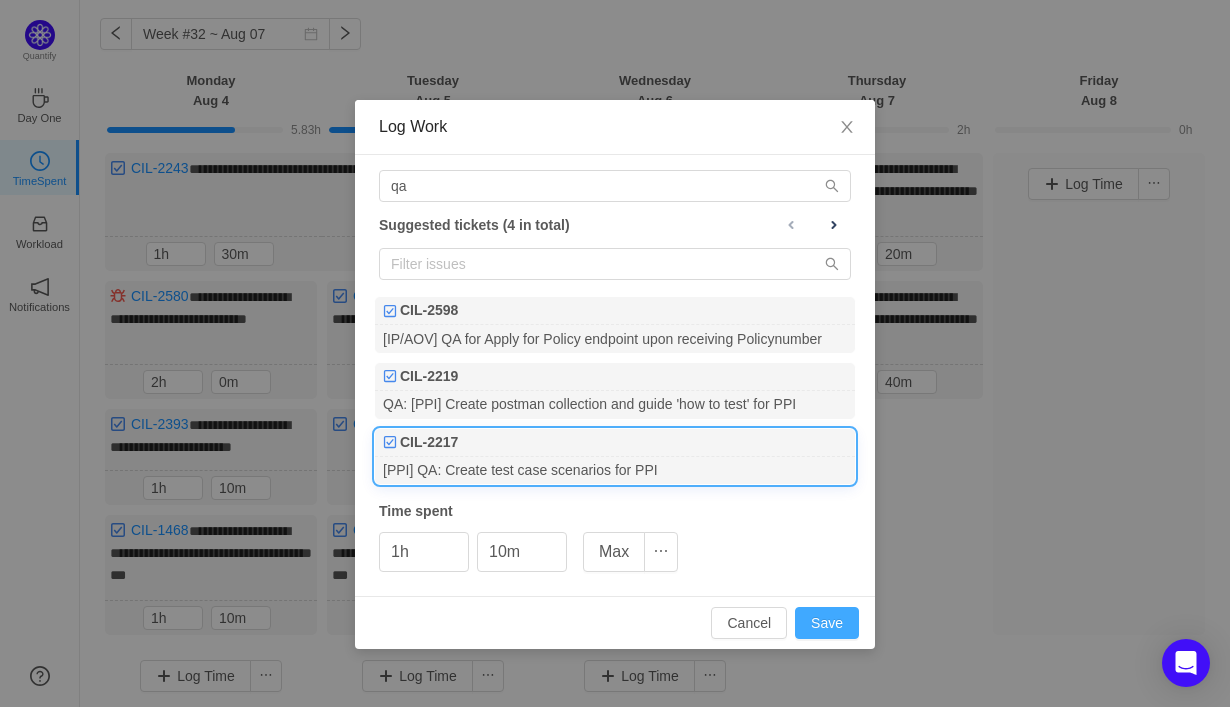 click on "Save" at bounding box center [827, 623] 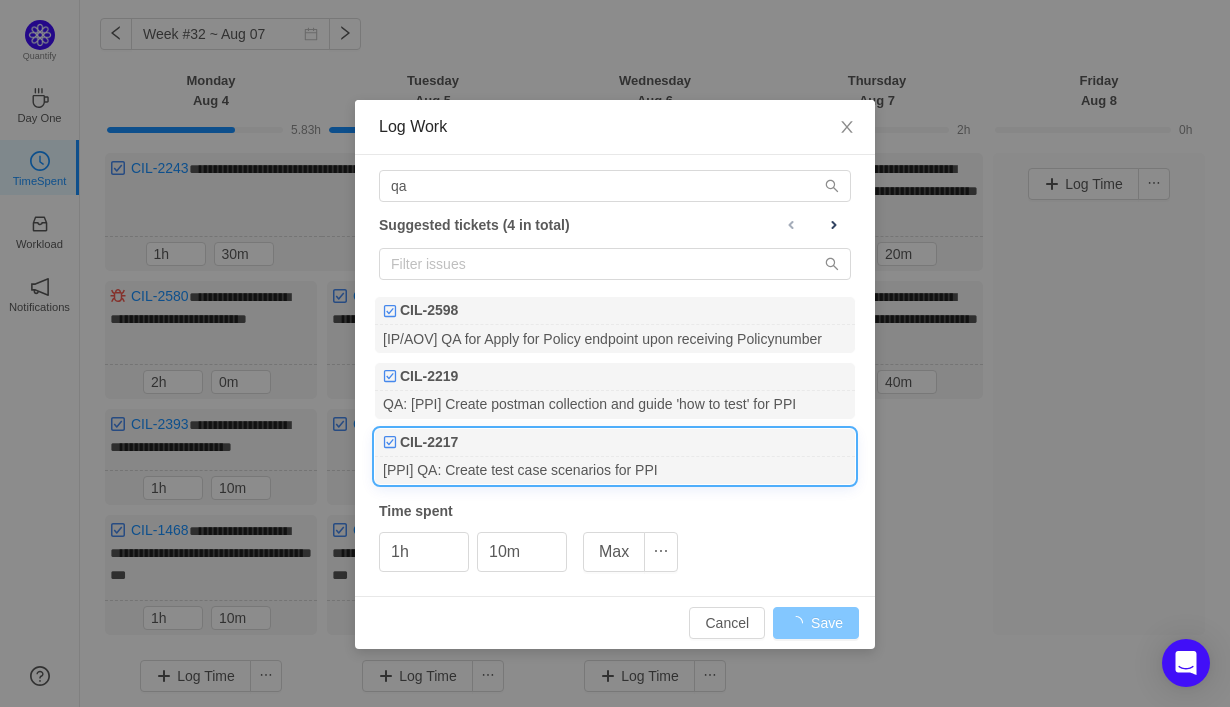 type on "0h" 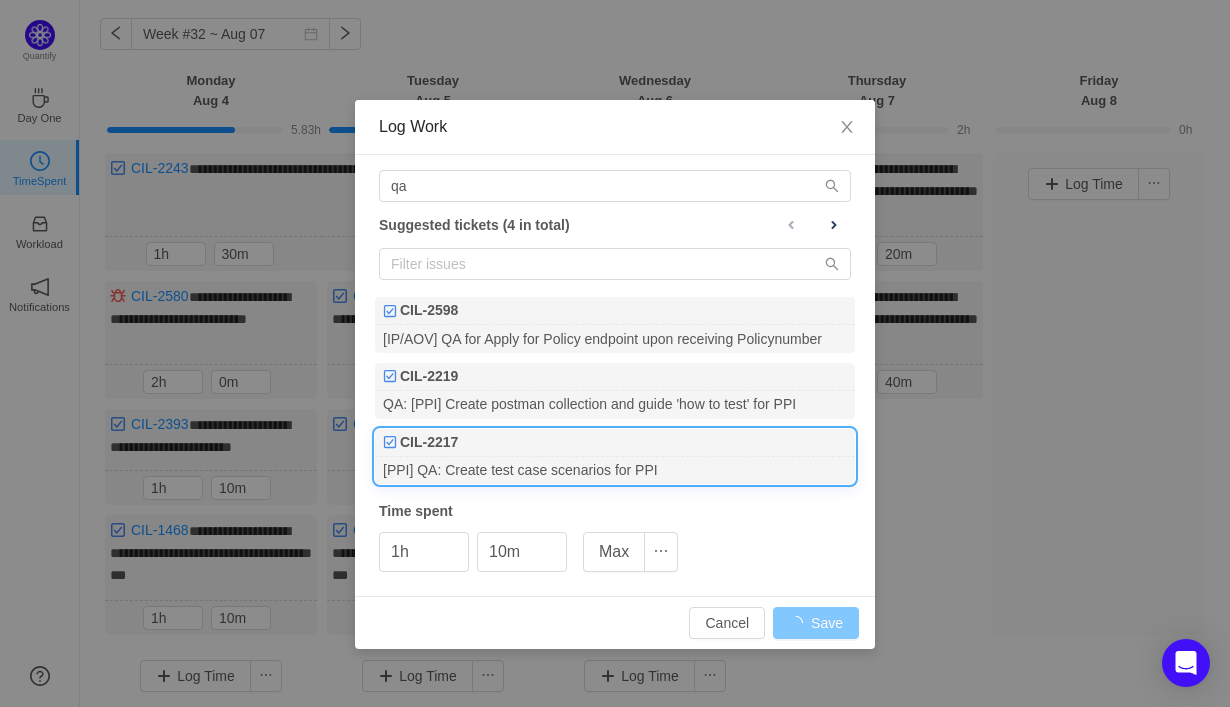 type on "0m" 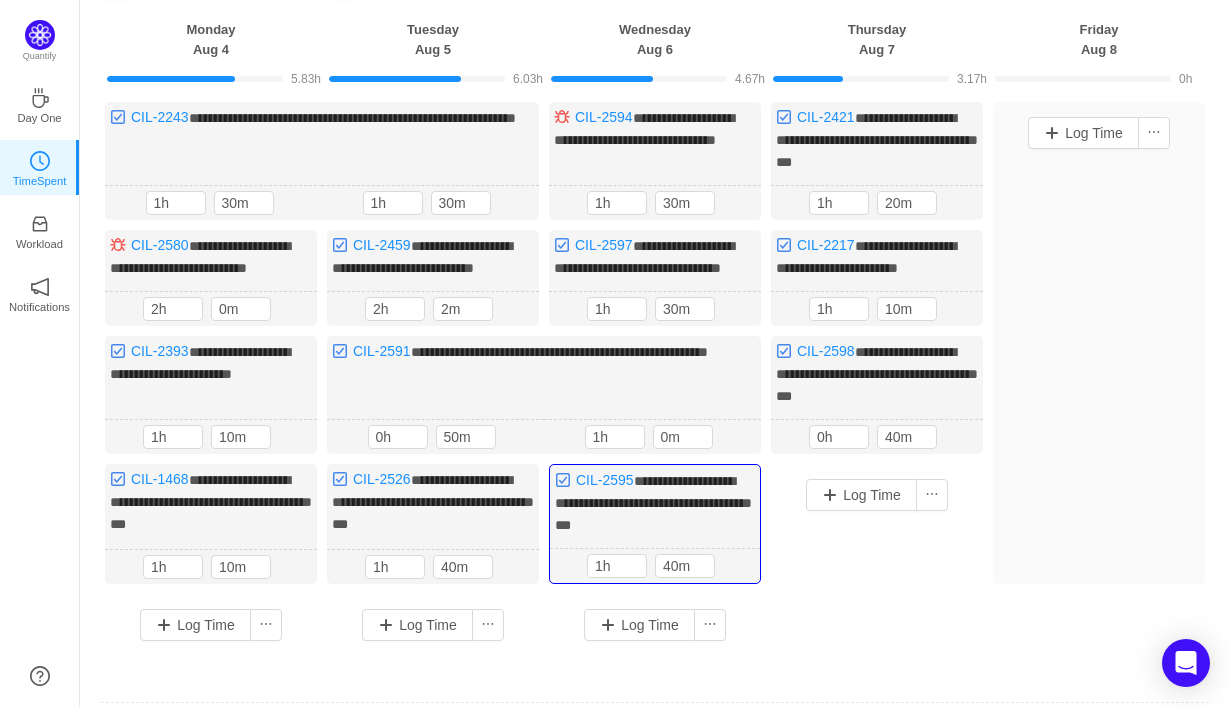 scroll, scrollTop: 132, scrollLeft: 0, axis: vertical 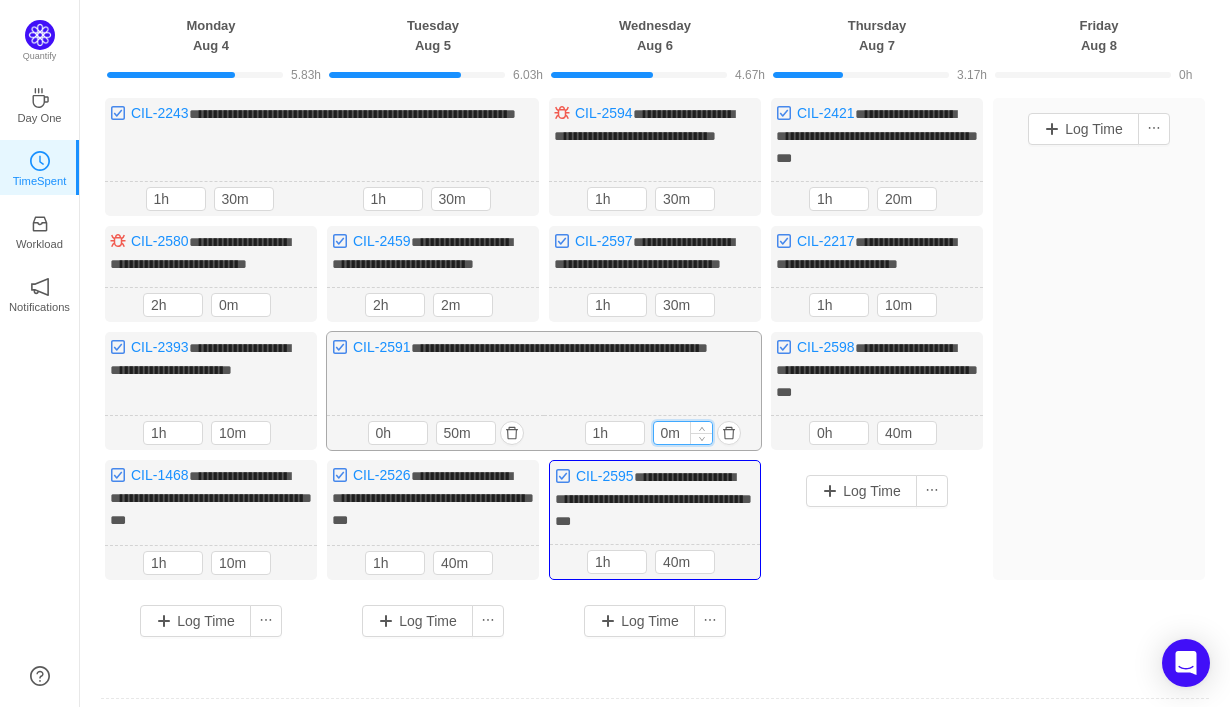 click on "0m" at bounding box center [683, 433] 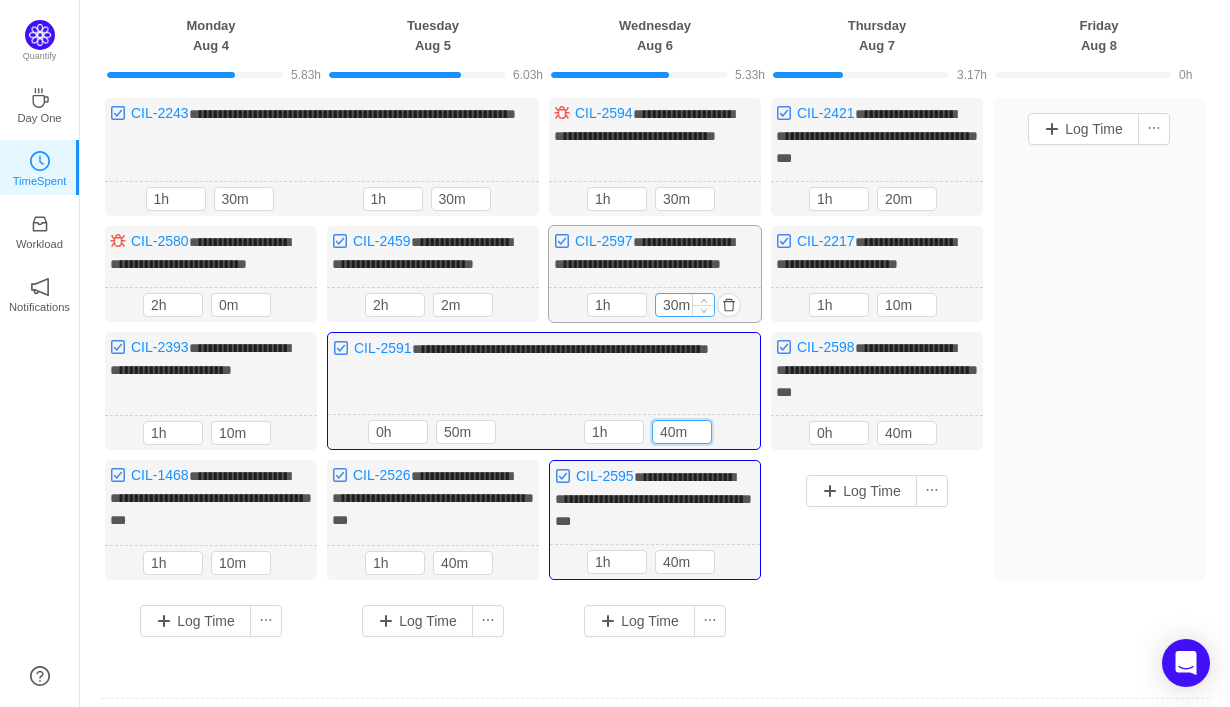 type on "40m" 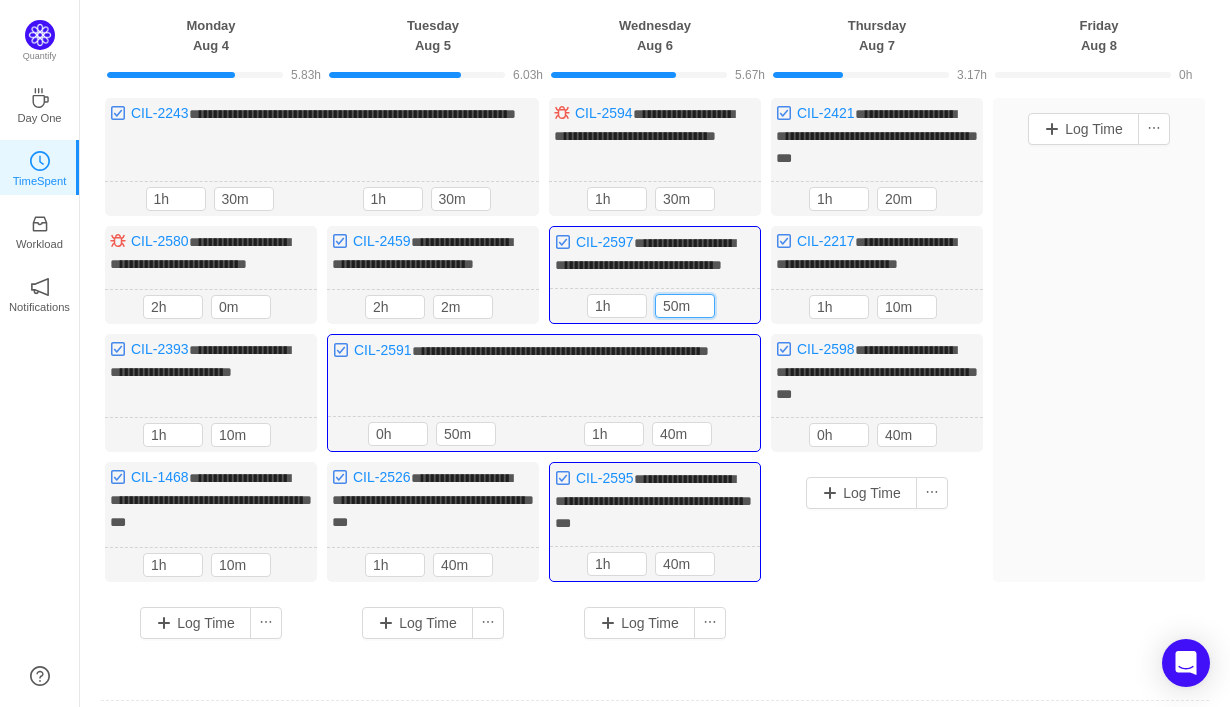 type on "50m" 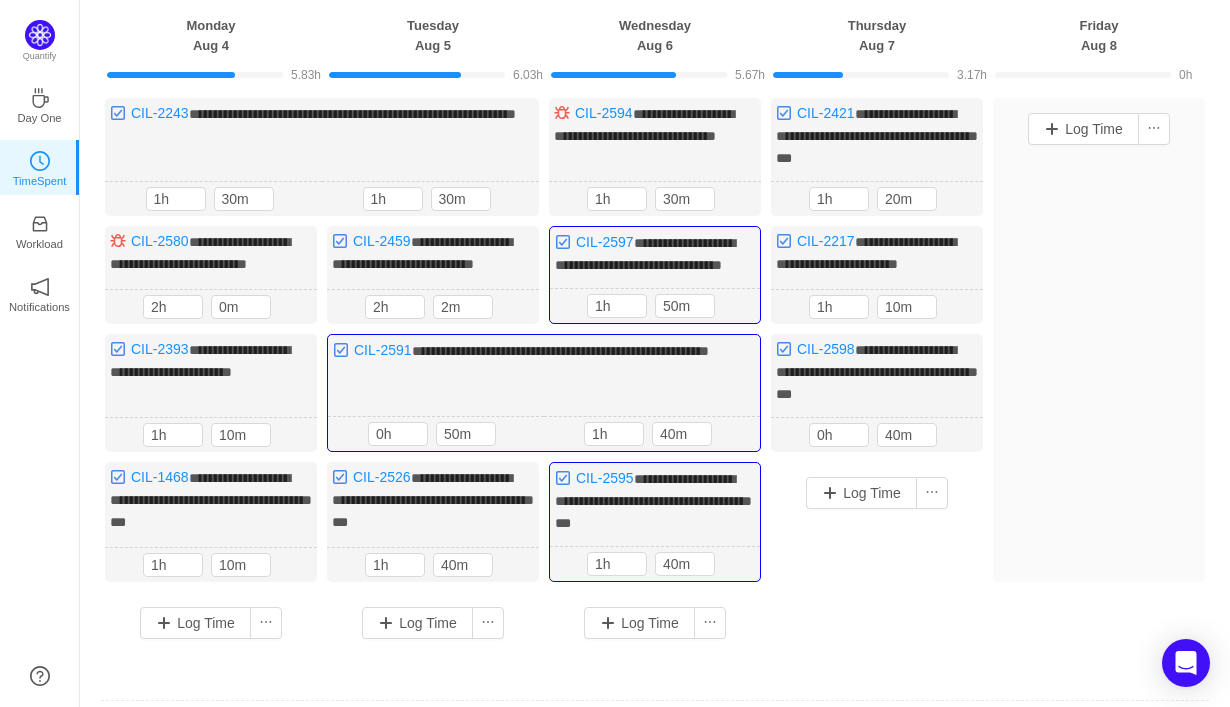 click on "Log Time" at bounding box center (877, 549) 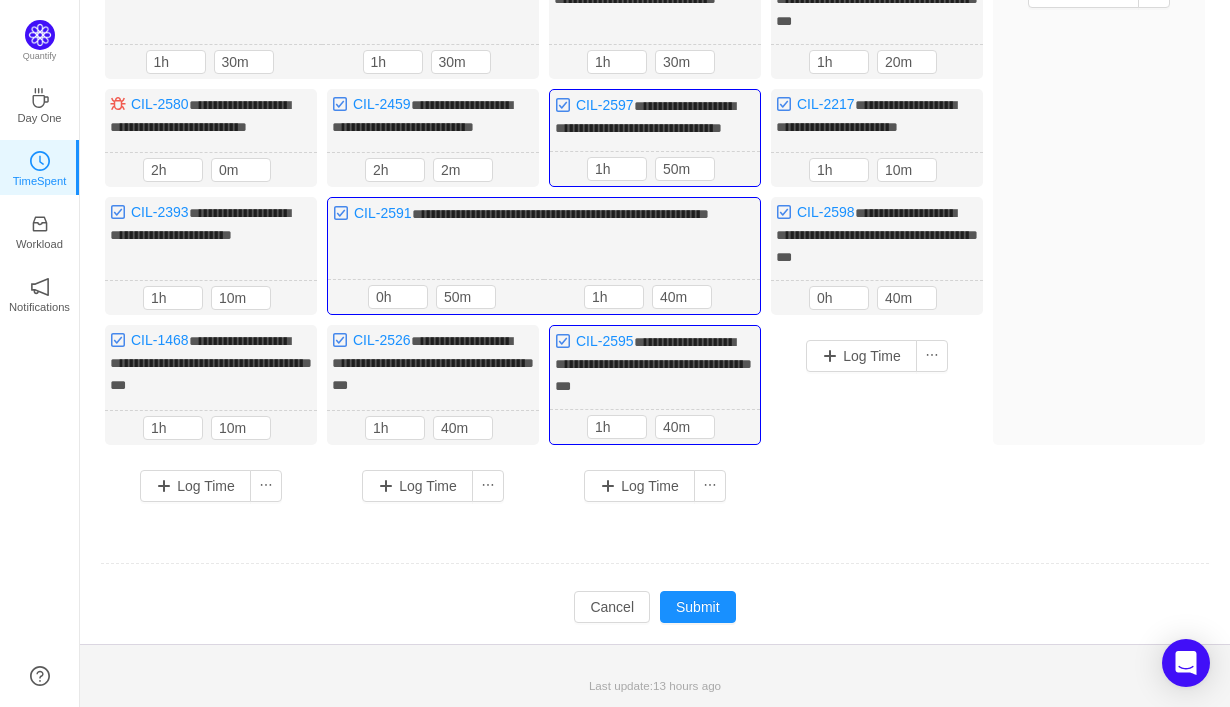 scroll, scrollTop: 276, scrollLeft: 0, axis: vertical 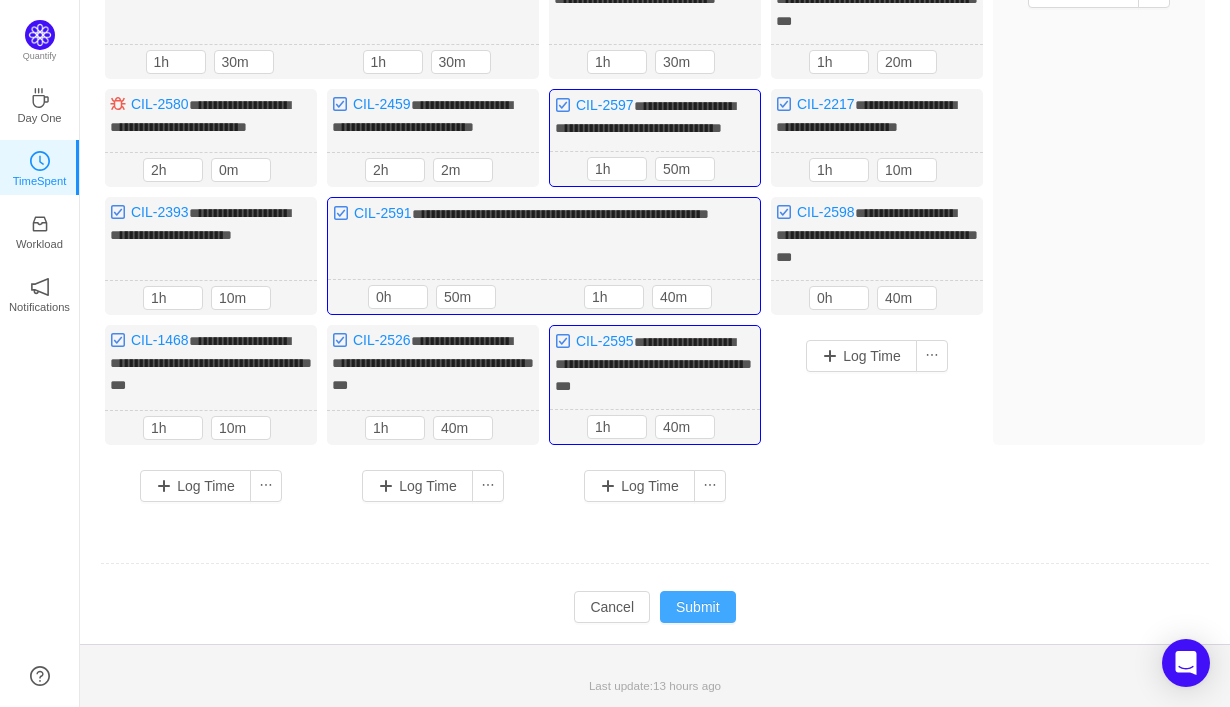 click on "Submit" at bounding box center (698, 607) 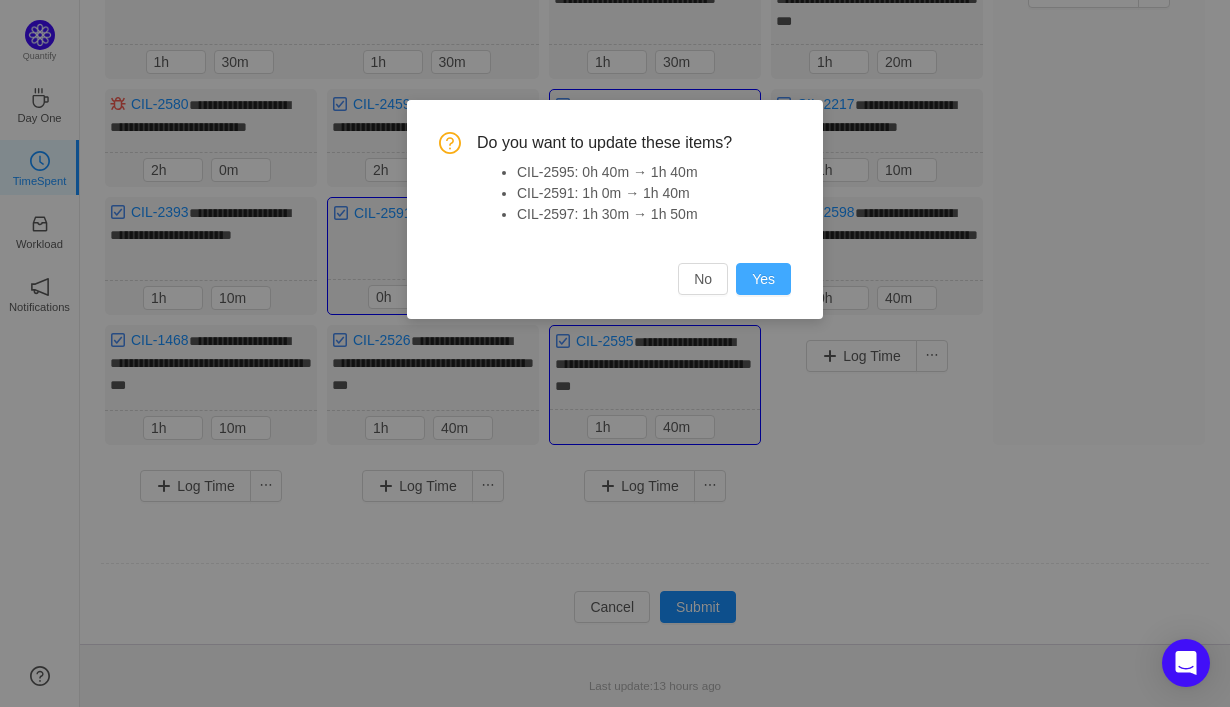 click on "Yes" at bounding box center [763, 279] 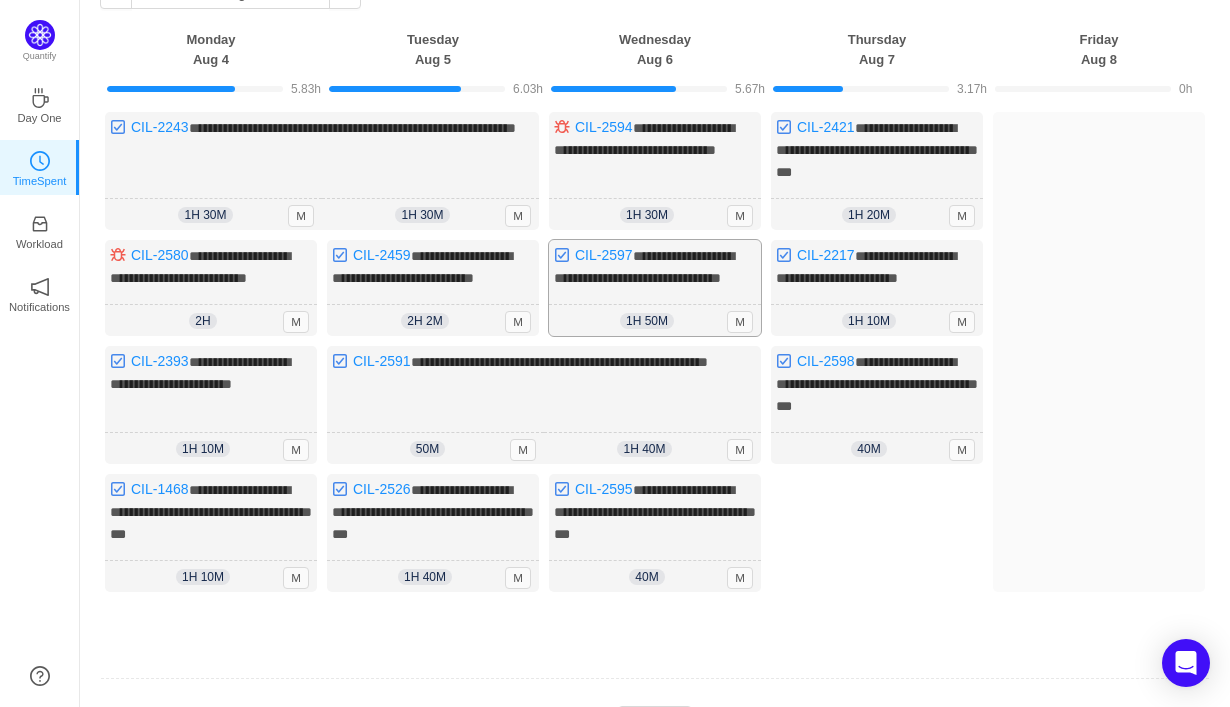 scroll, scrollTop: 0, scrollLeft: 0, axis: both 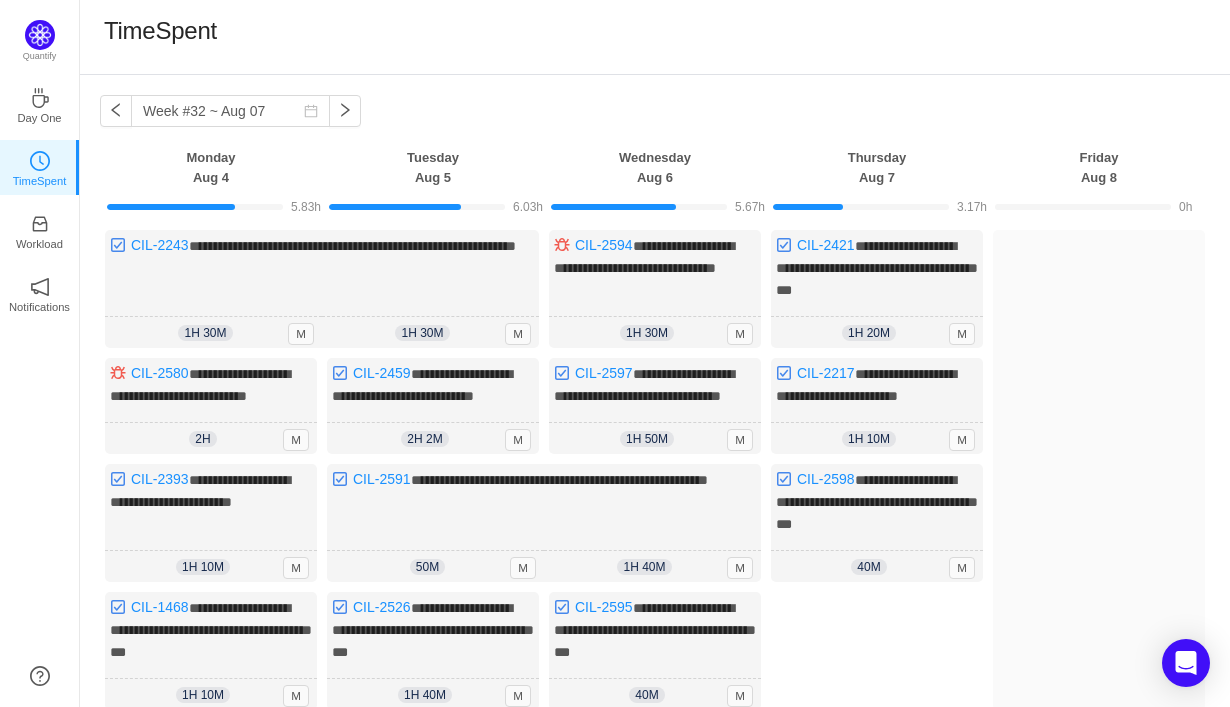 click at bounding box center (655, 206) 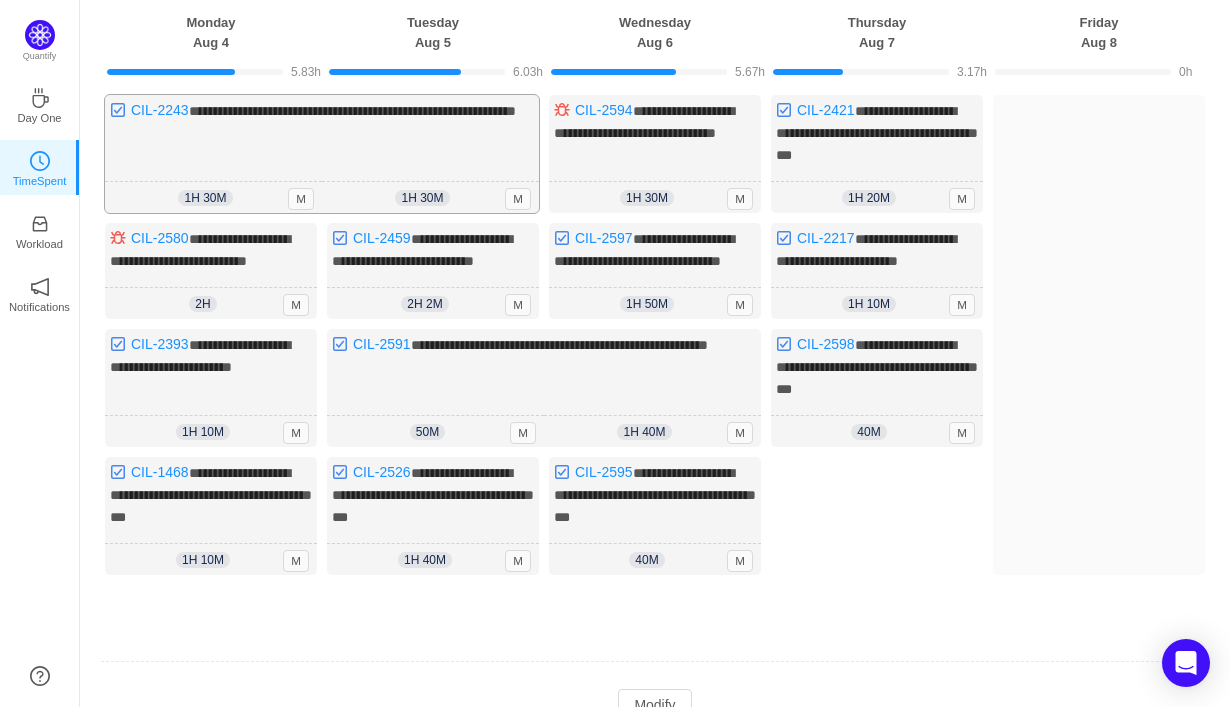 scroll, scrollTop: 142, scrollLeft: 0, axis: vertical 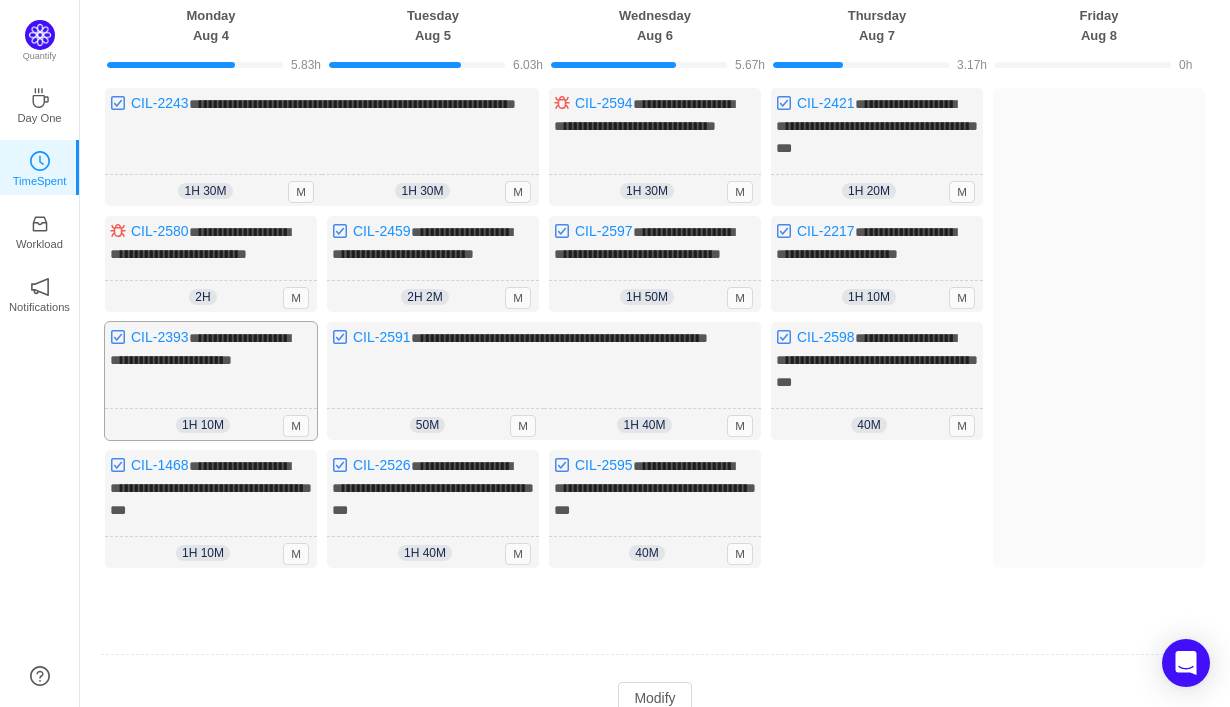 click on "1h 10m 1h 10m  M" at bounding box center (211, 425) 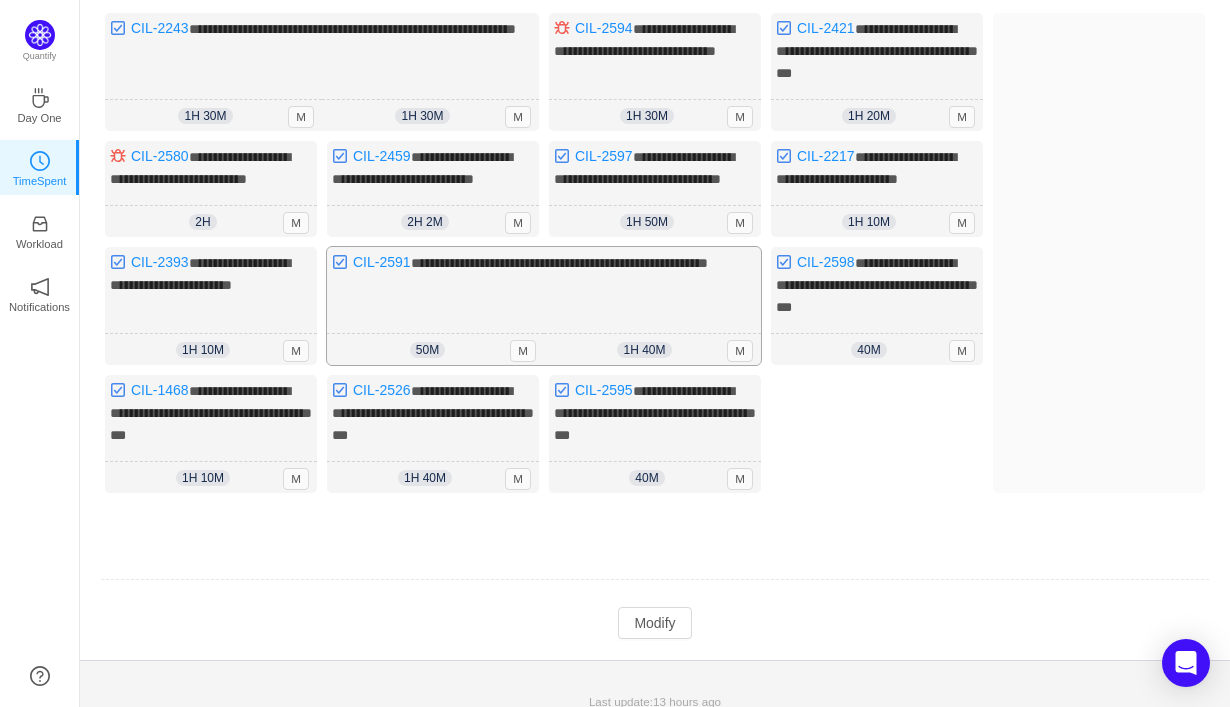 scroll, scrollTop: 220, scrollLeft: 0, axis: vertical 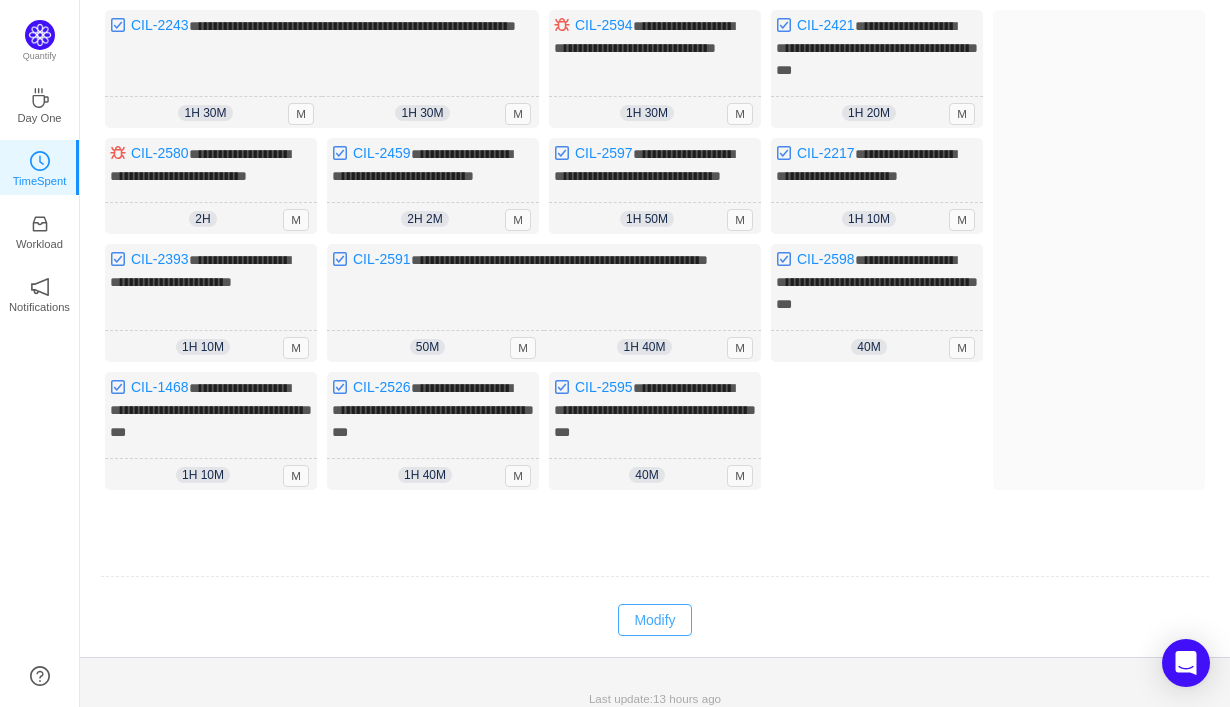 click on "Modify" at bounding box center (654, 620) 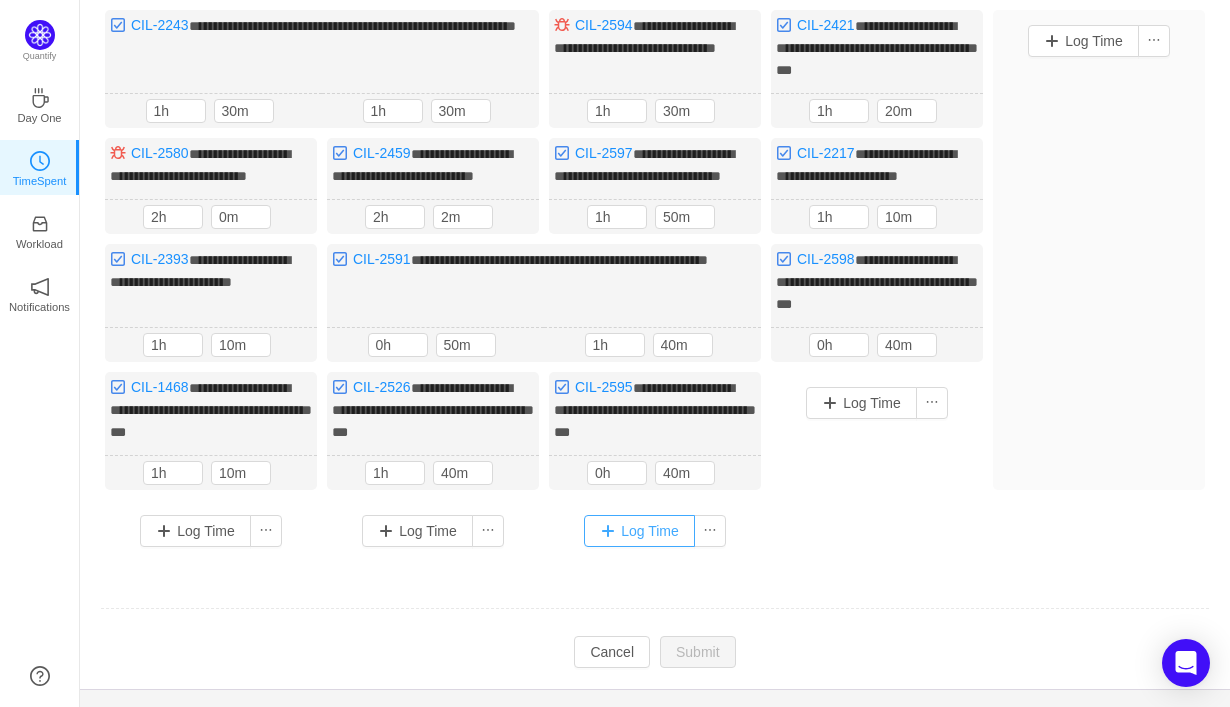 scroll, scrollTop: 168, scrollLeft: 0, axis: vertical 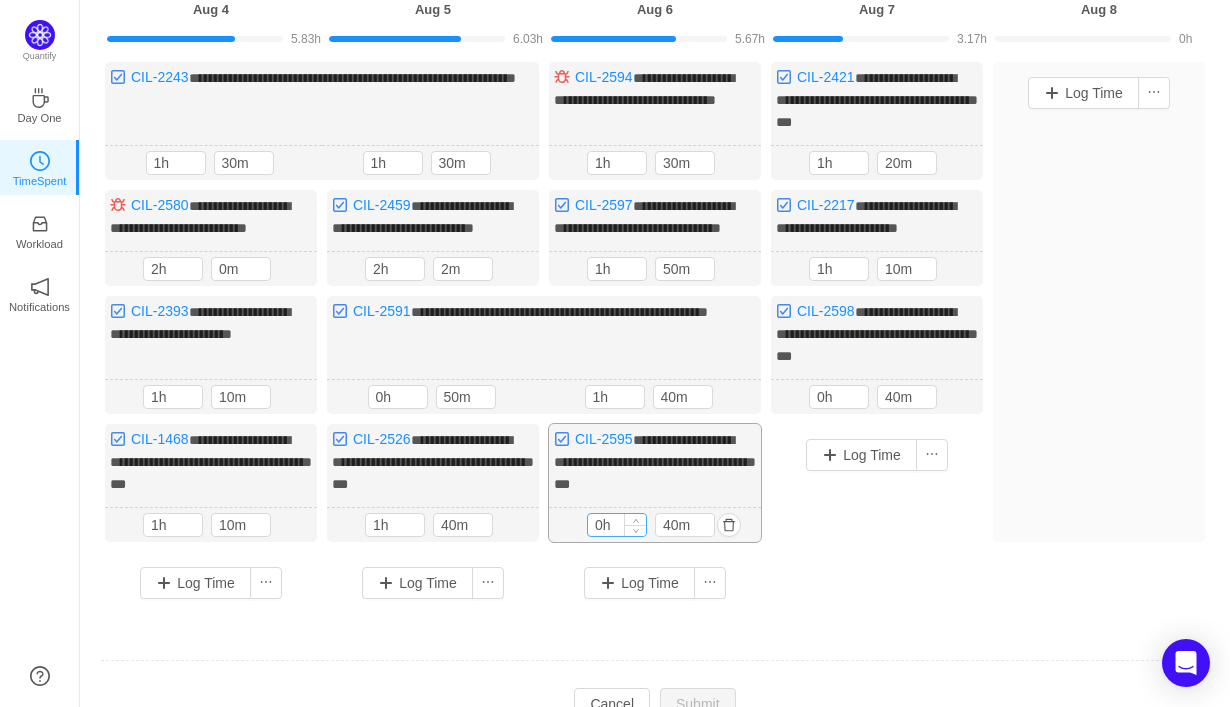 click on "0h" at bounding box center [617, 525] 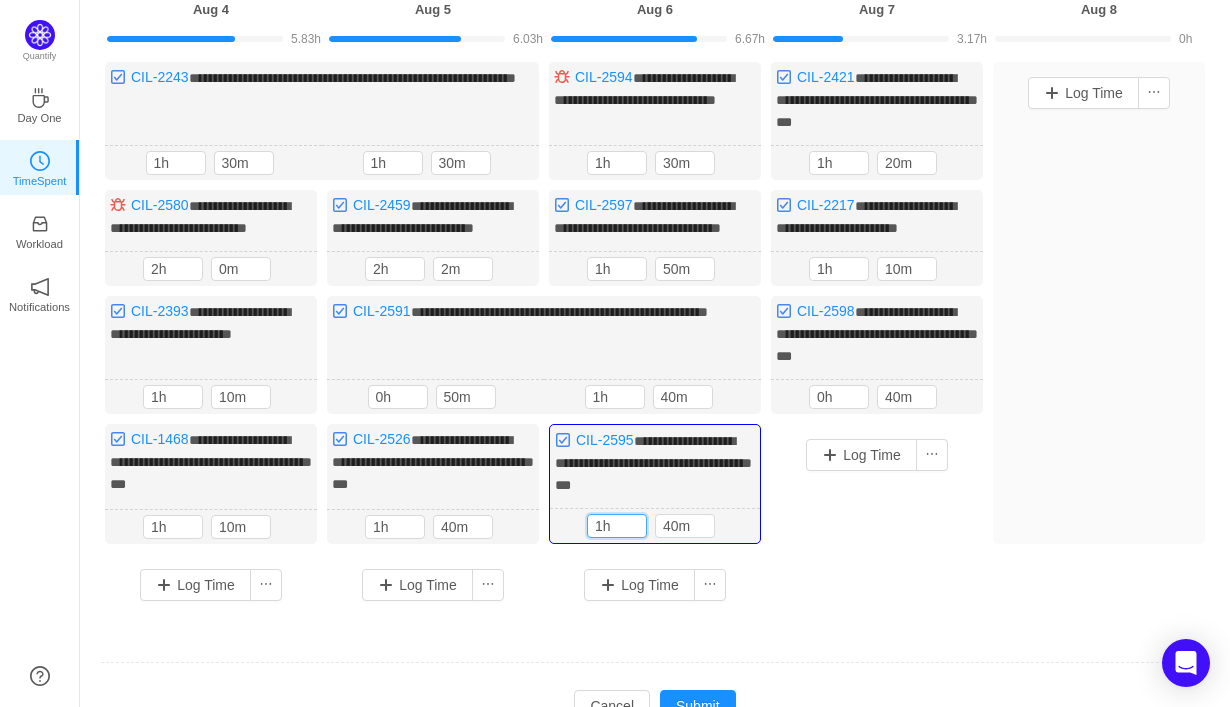 type on "1h" 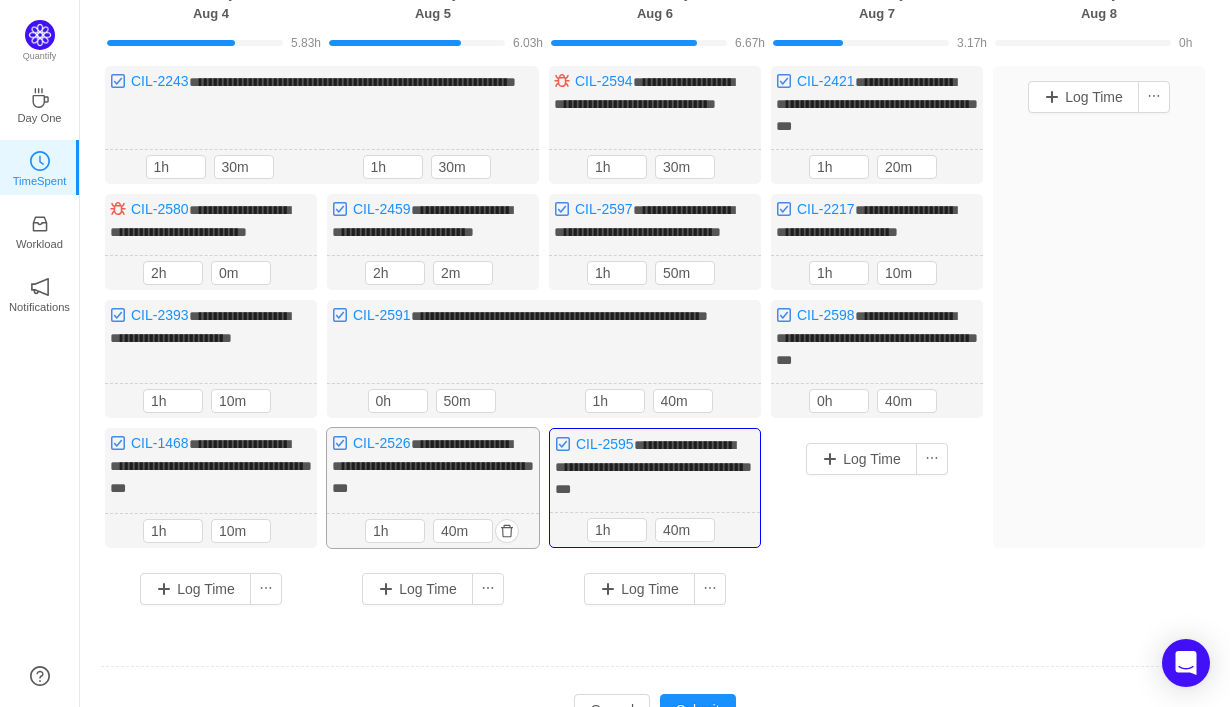 scroll, scrollTop: 162, scrollLeft: 0, axis: vertical 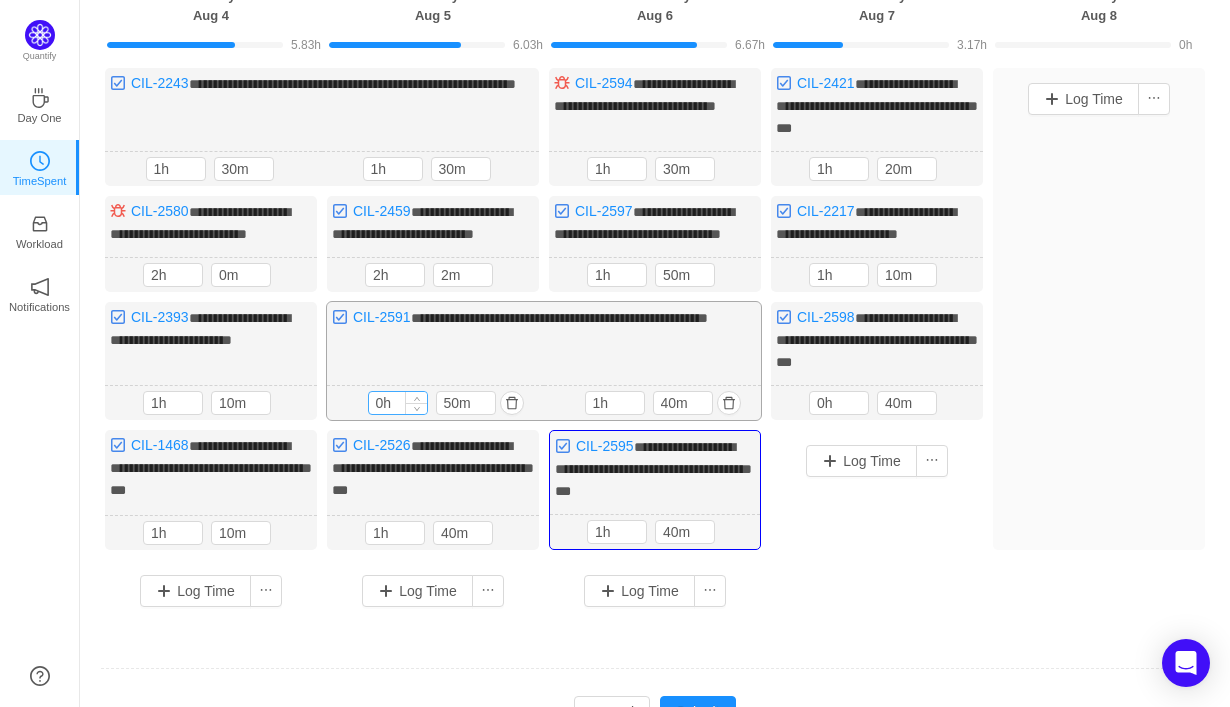 click on "0h" at bounding box center (398, 403) 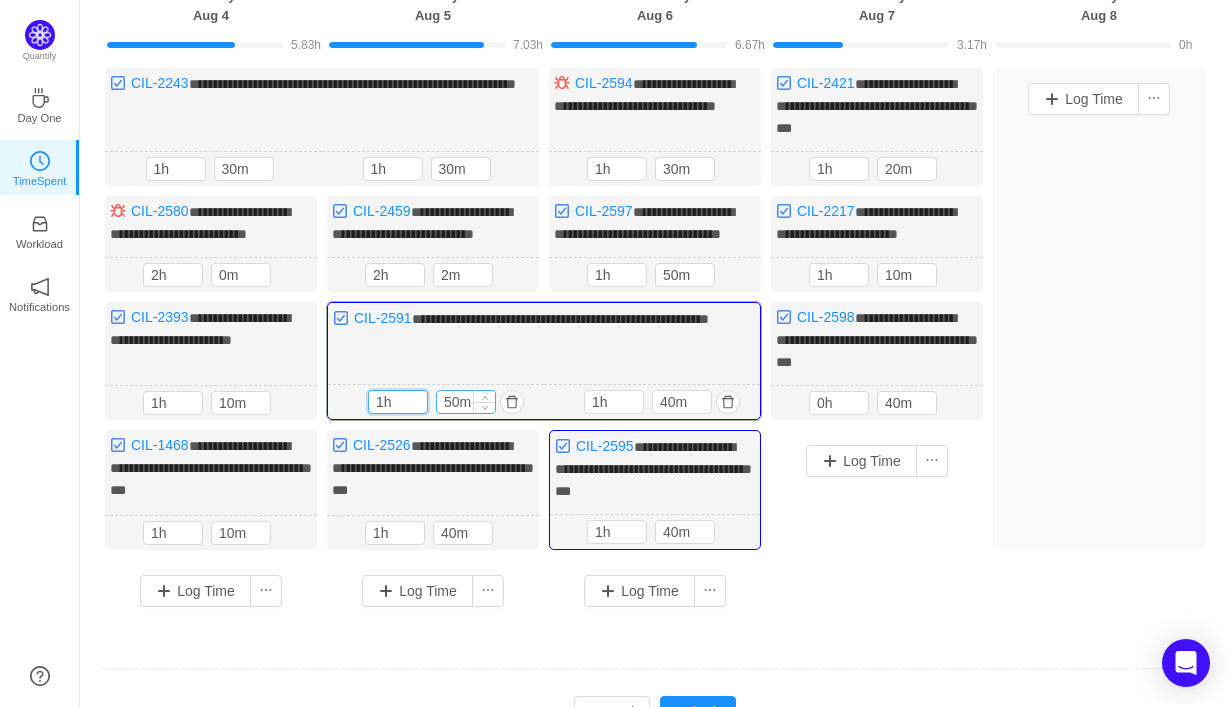 type on "1h" 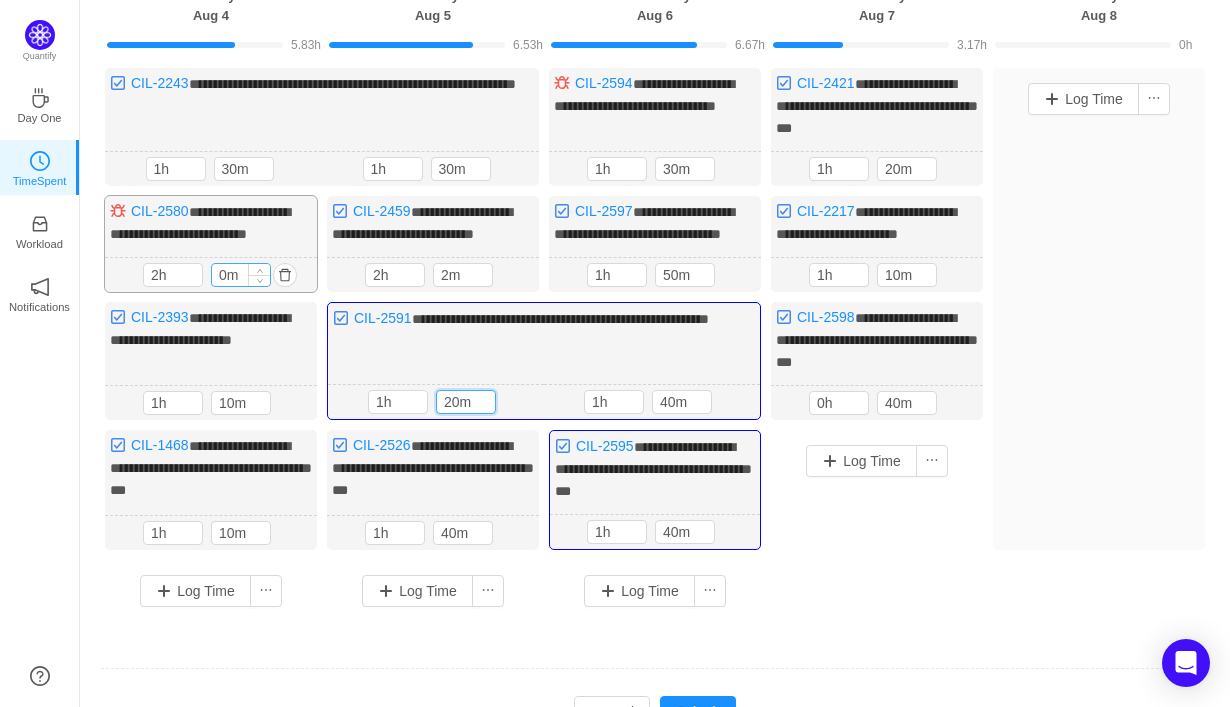 type on "20m" 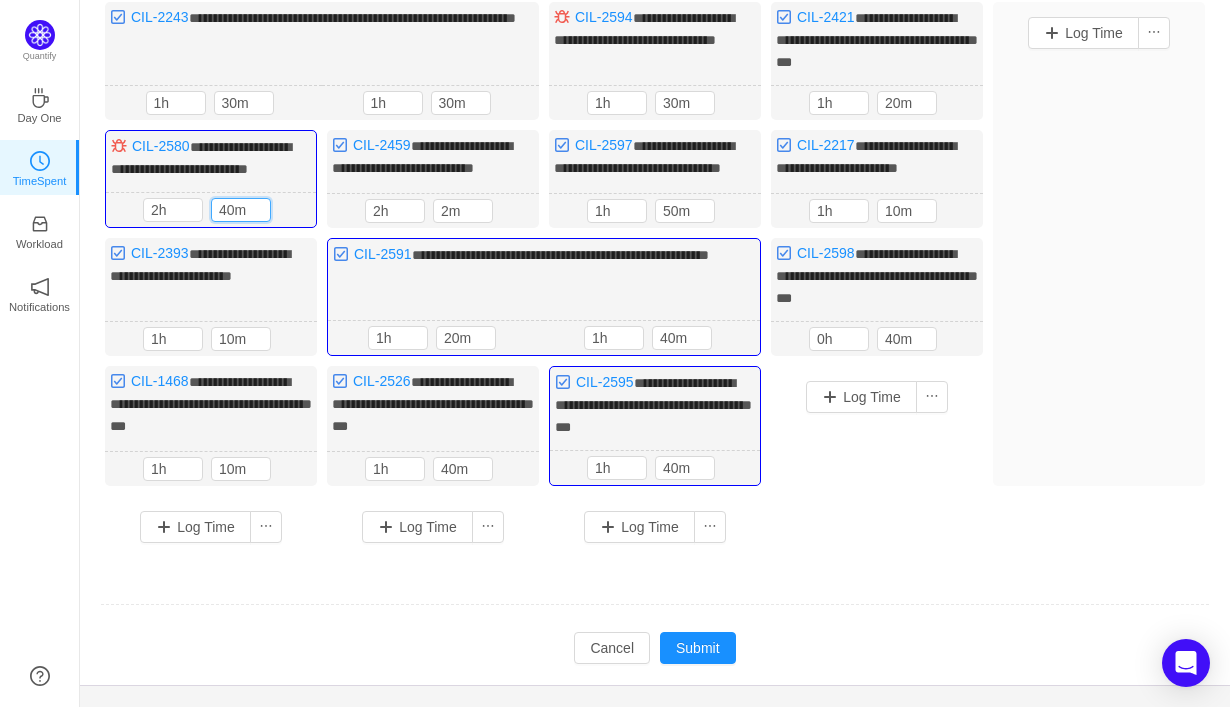 scroll, scrollTop: 278, scrollLeft: 0, axis: vertical 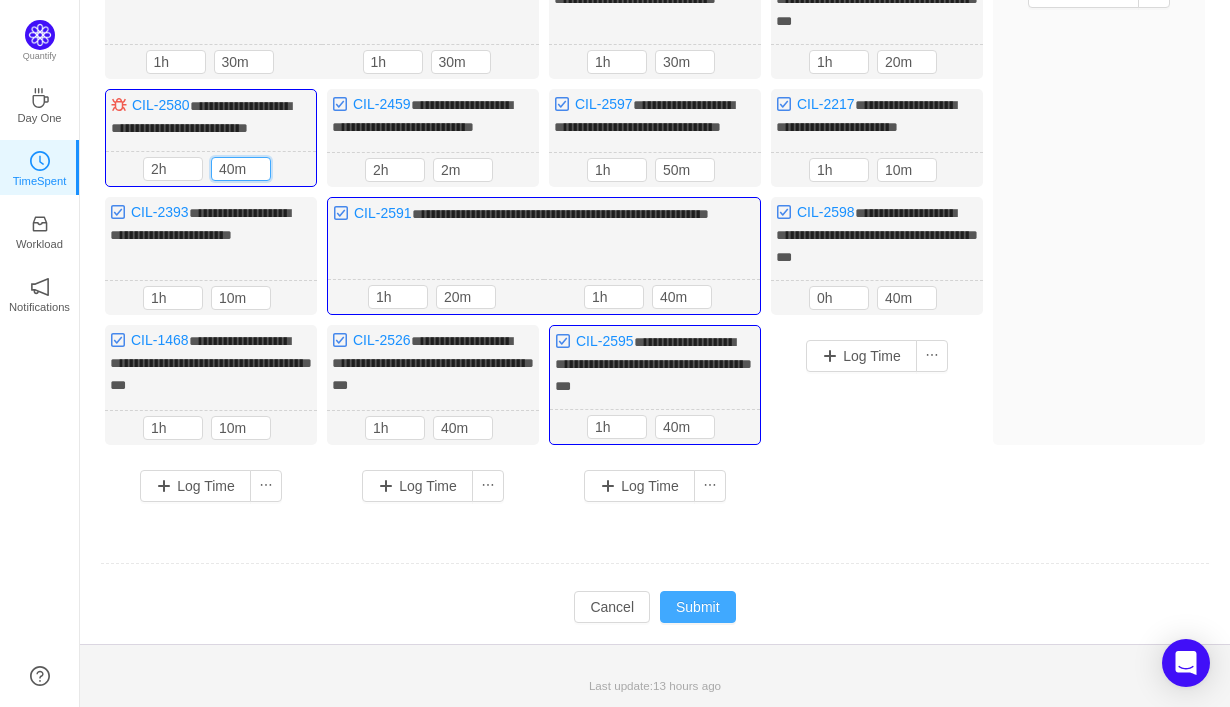 type on "40m" 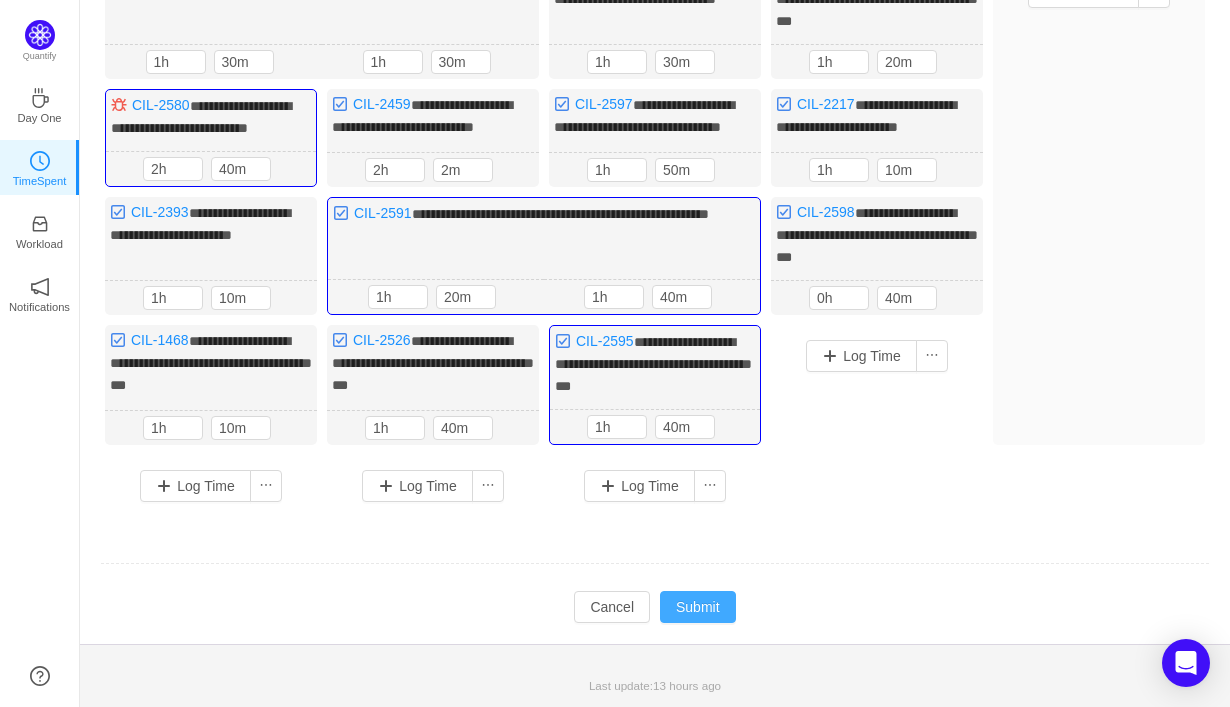 click on "Submit" at bounding box center [698, 607] 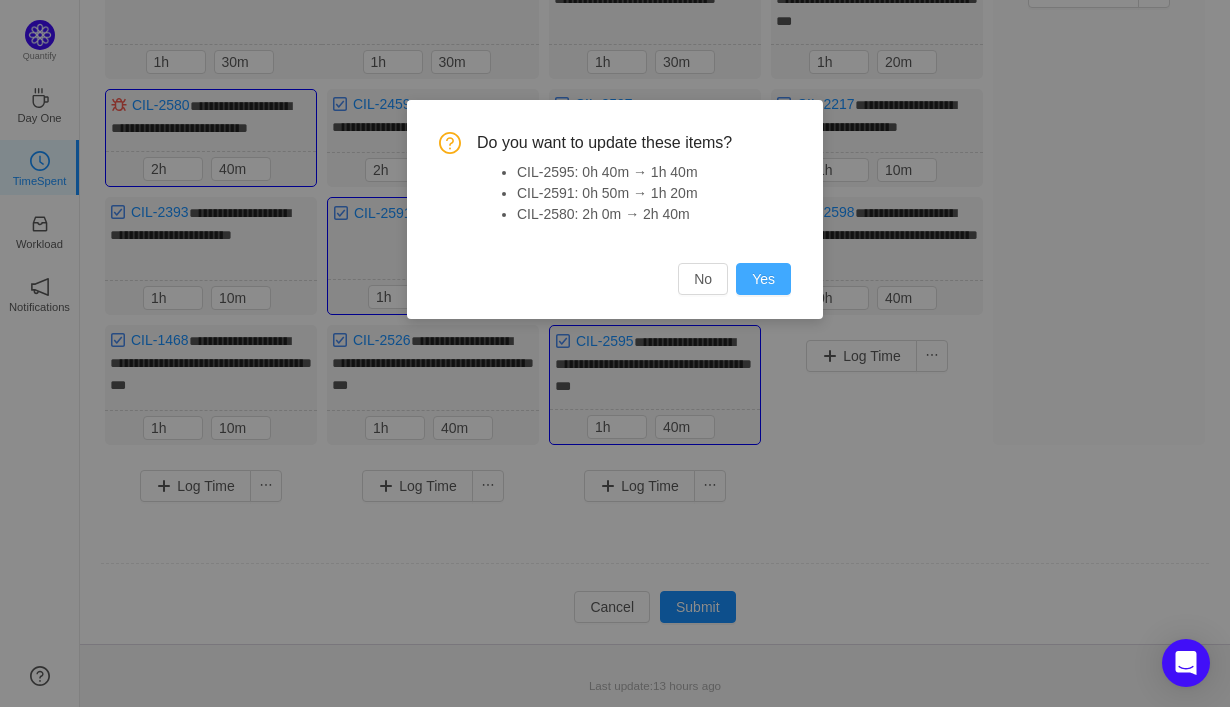 click on "Yes" at bounding box center (763, 279) 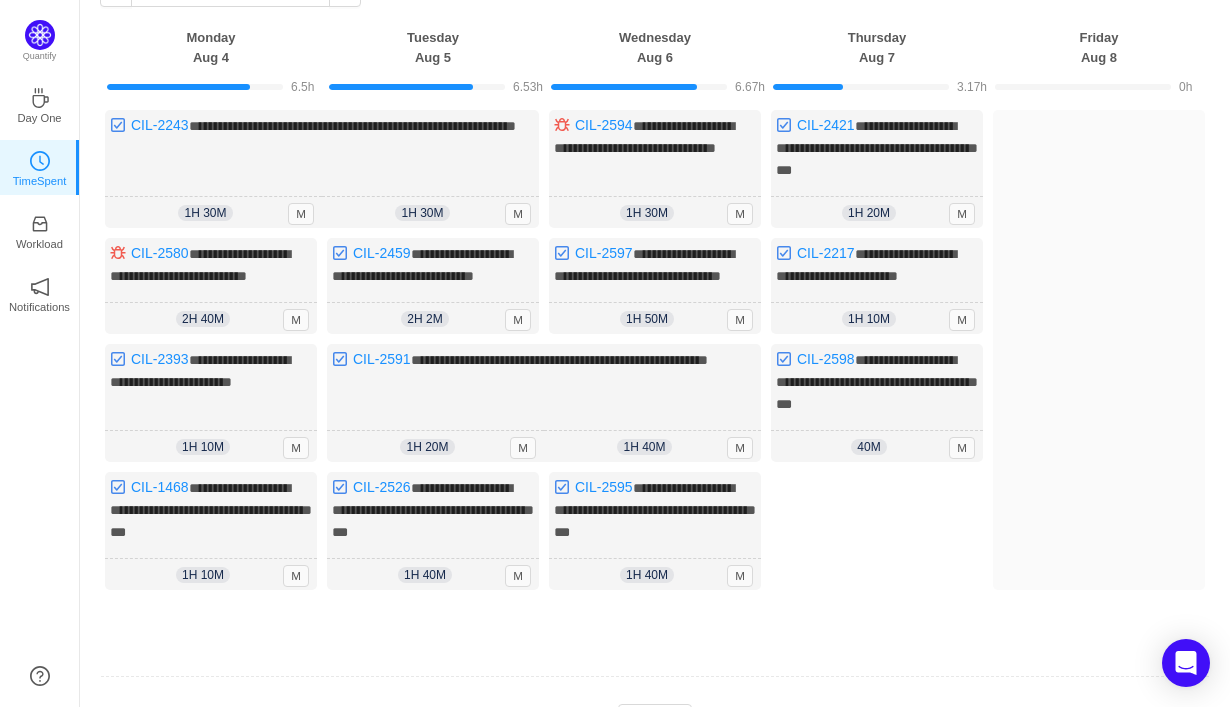 scroll, scrollTop: 118, scrollLeft: 0, axis: vertical 